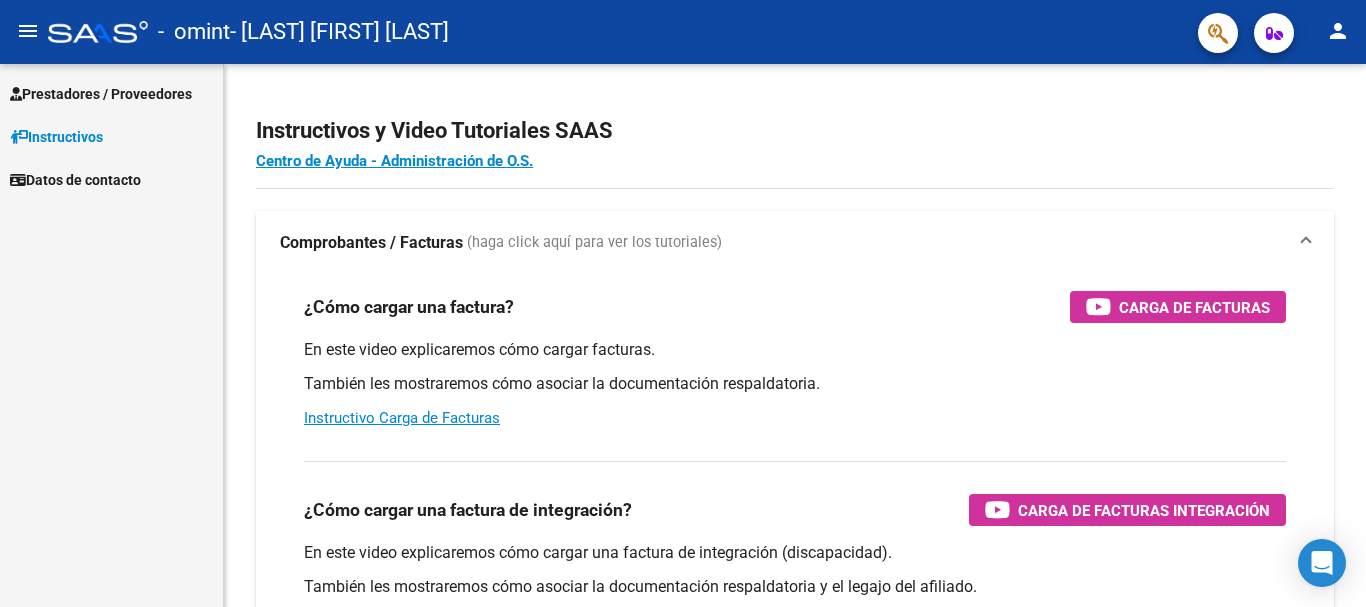 scroll, scrollTop: 0, scrollLeft: 0, axis: both 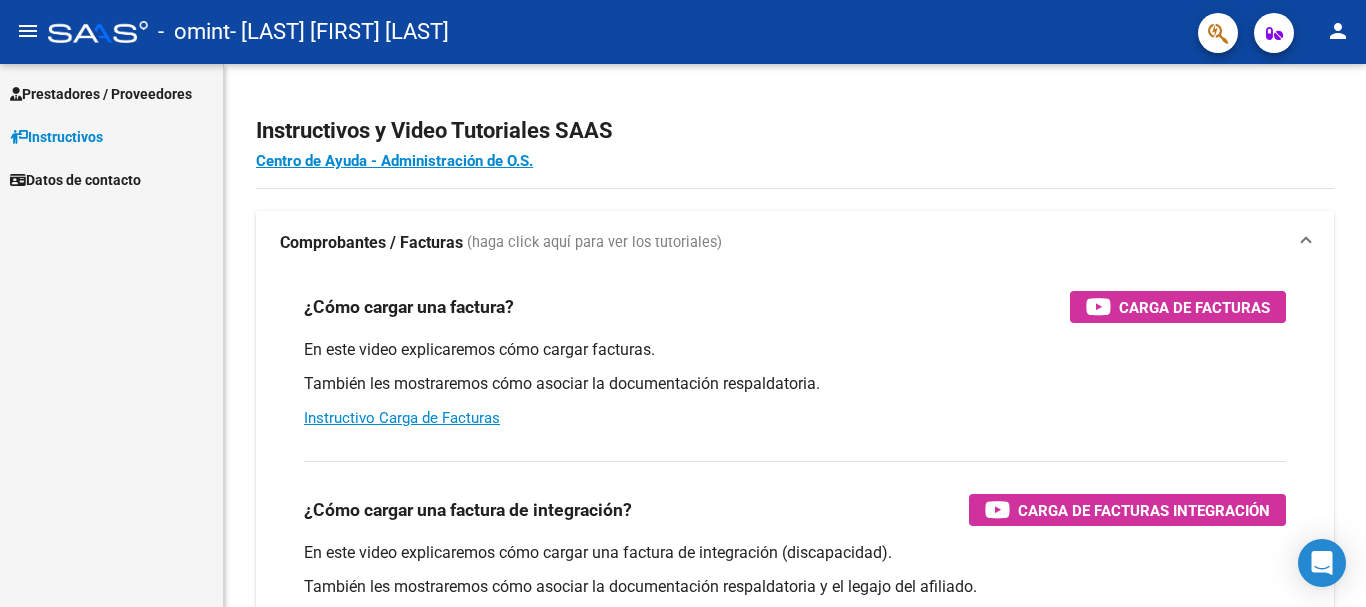 click on "person" 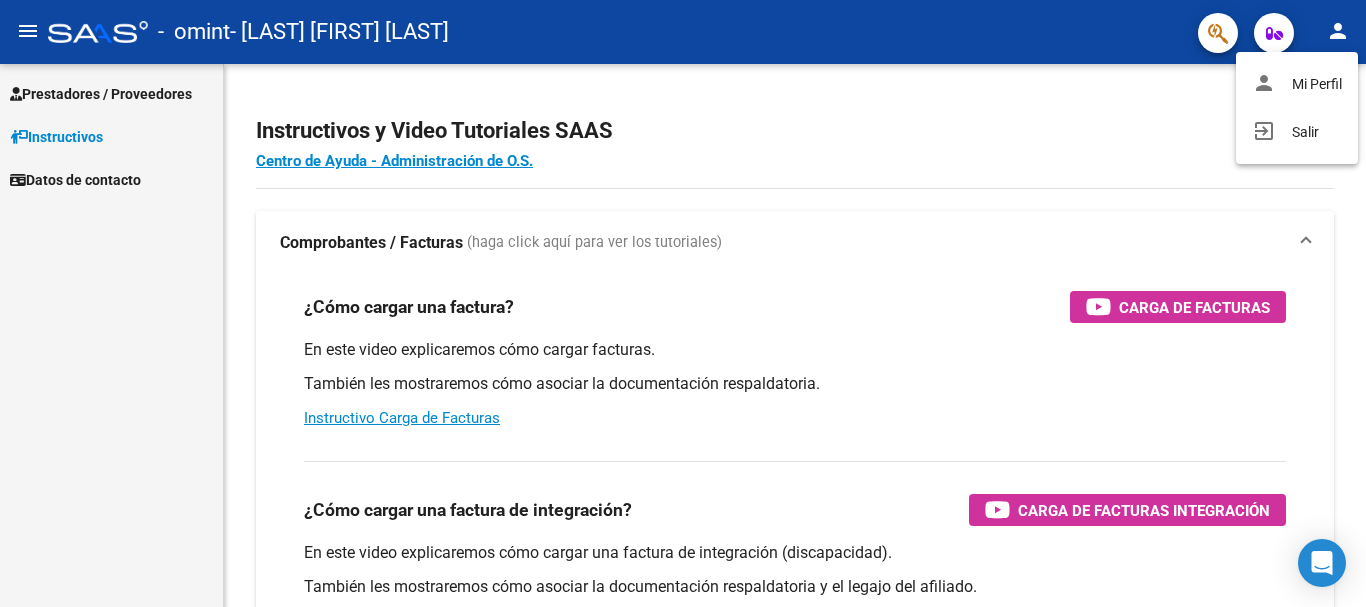 click at bounding box center [683, 303] 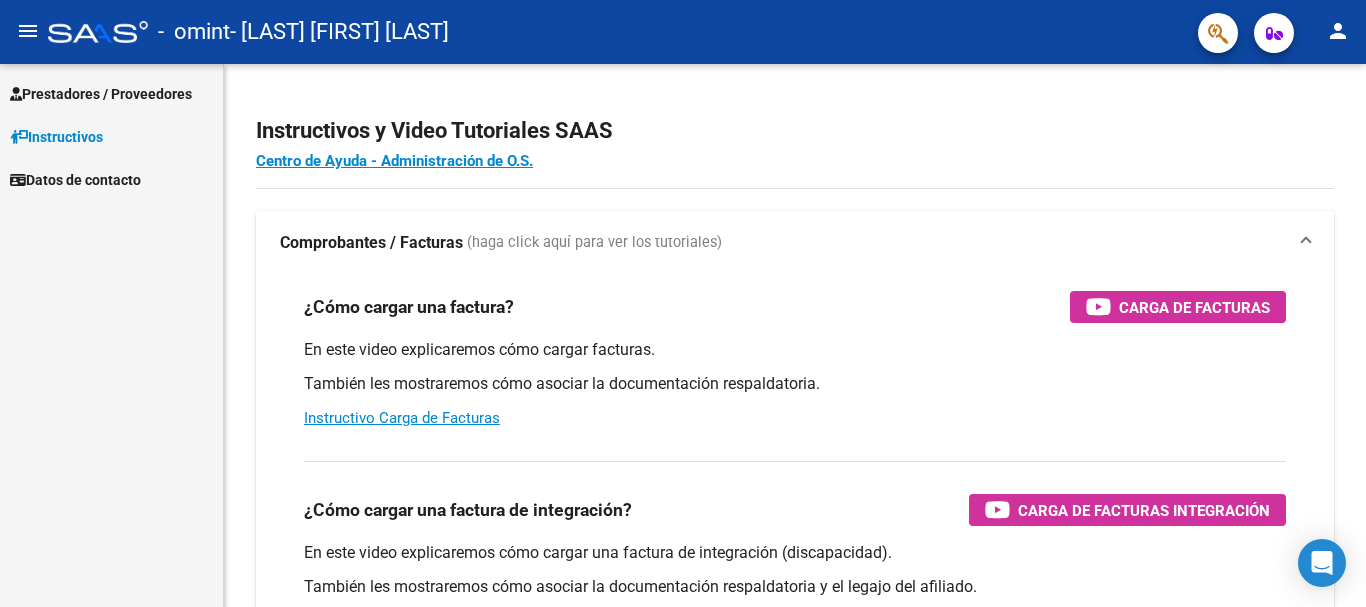 click on "menu" 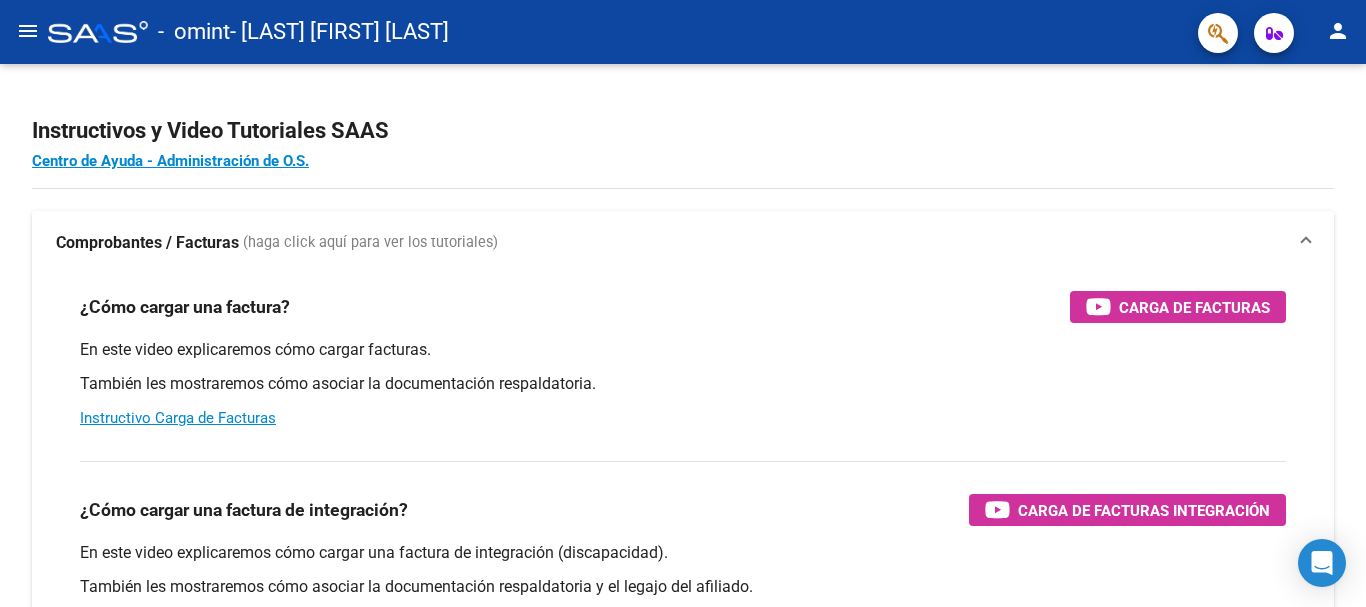 click on "menu" 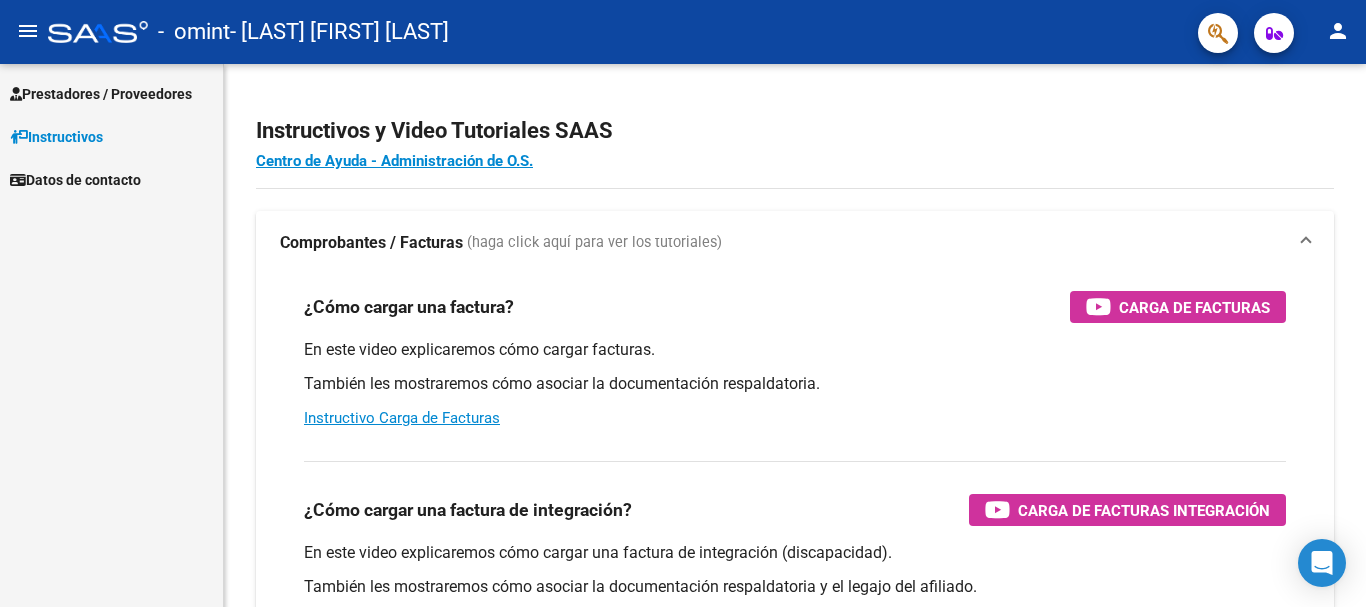 click on "Prestadores / Proveedores" at bounding box center [101, 94] 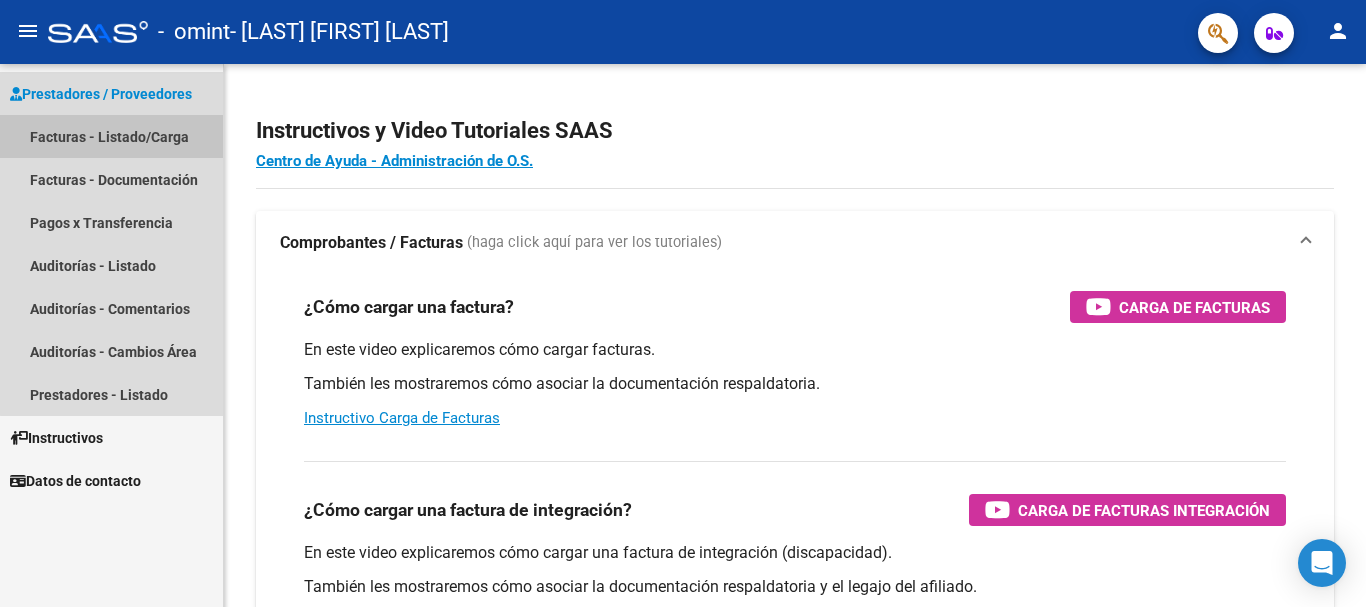 click on "Facturas - Listado/Carga" at bounding box center [111, 136] 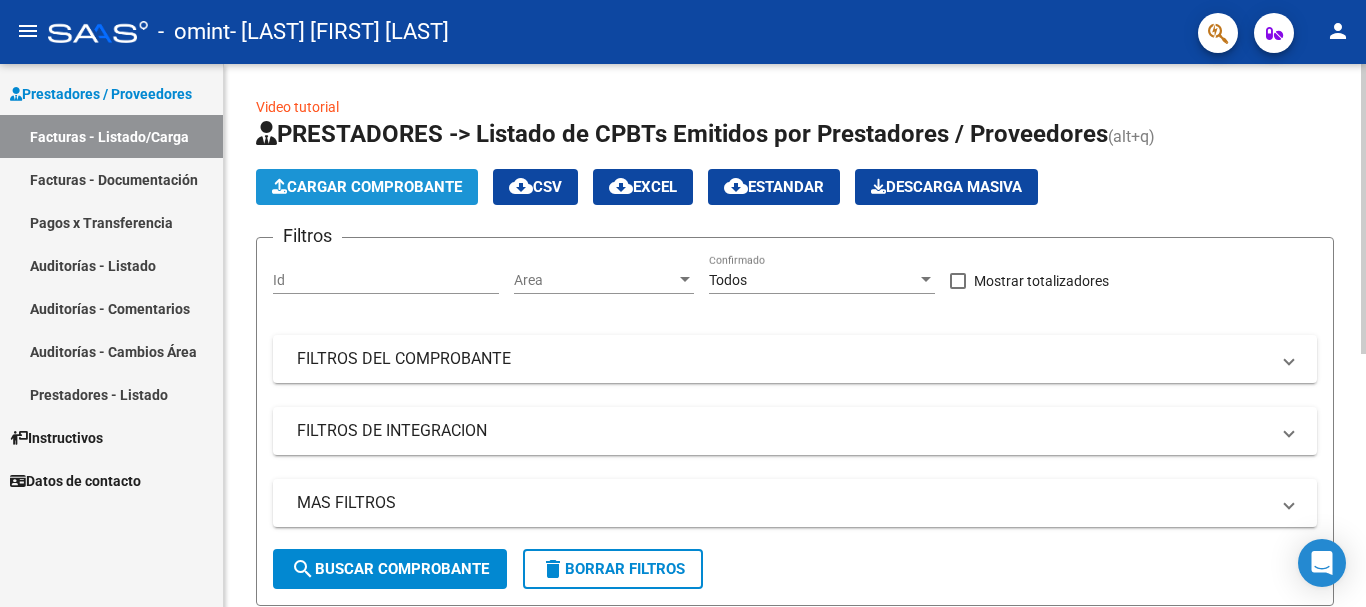 click on "Cargar Comprobante" 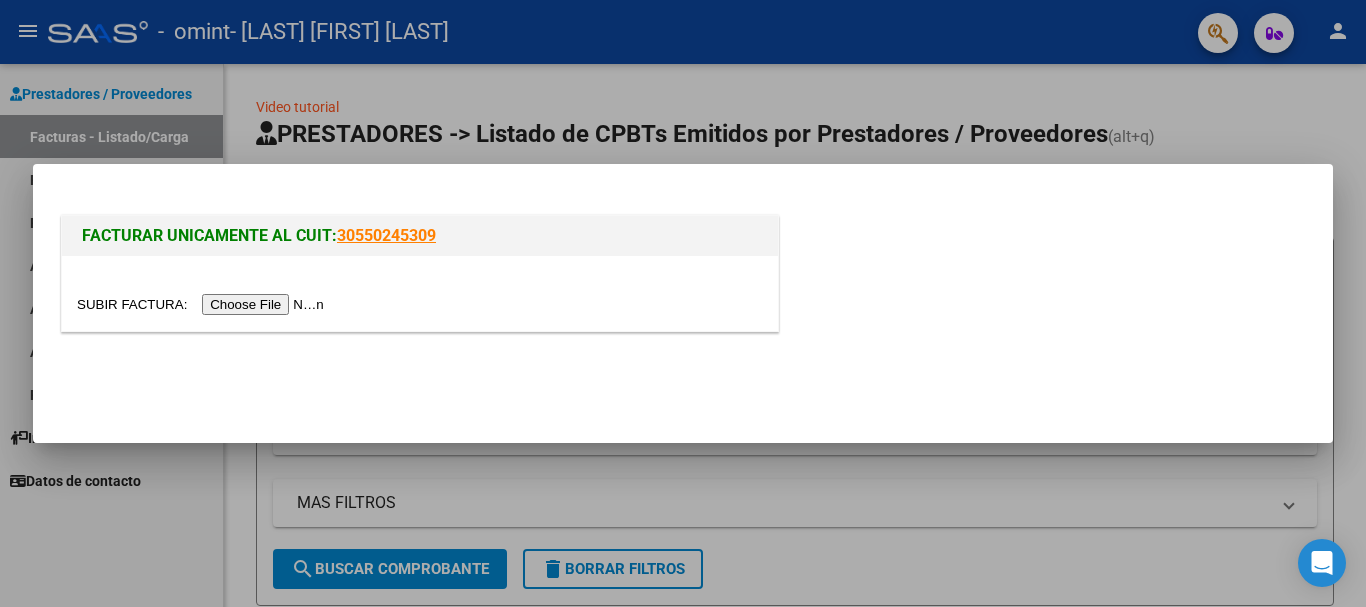 click at bounding box center (203, 304) 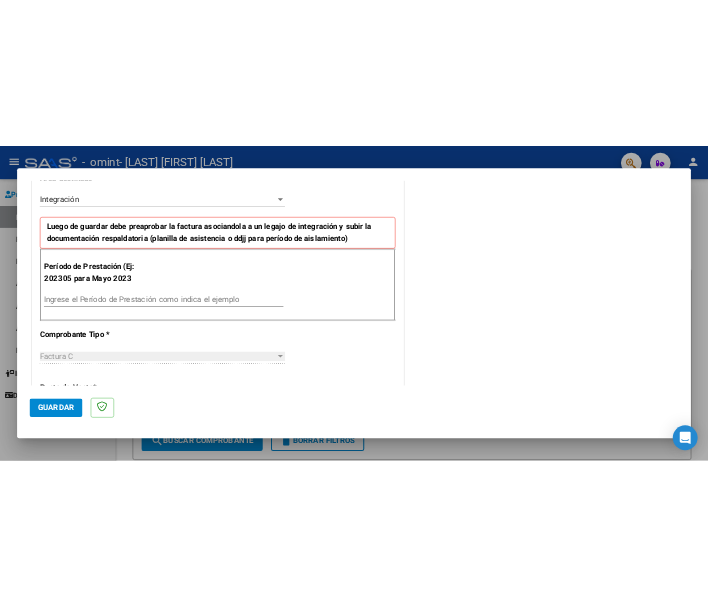 scroll, scrollTop: 455, scrollLeft: 0, axis: vertical 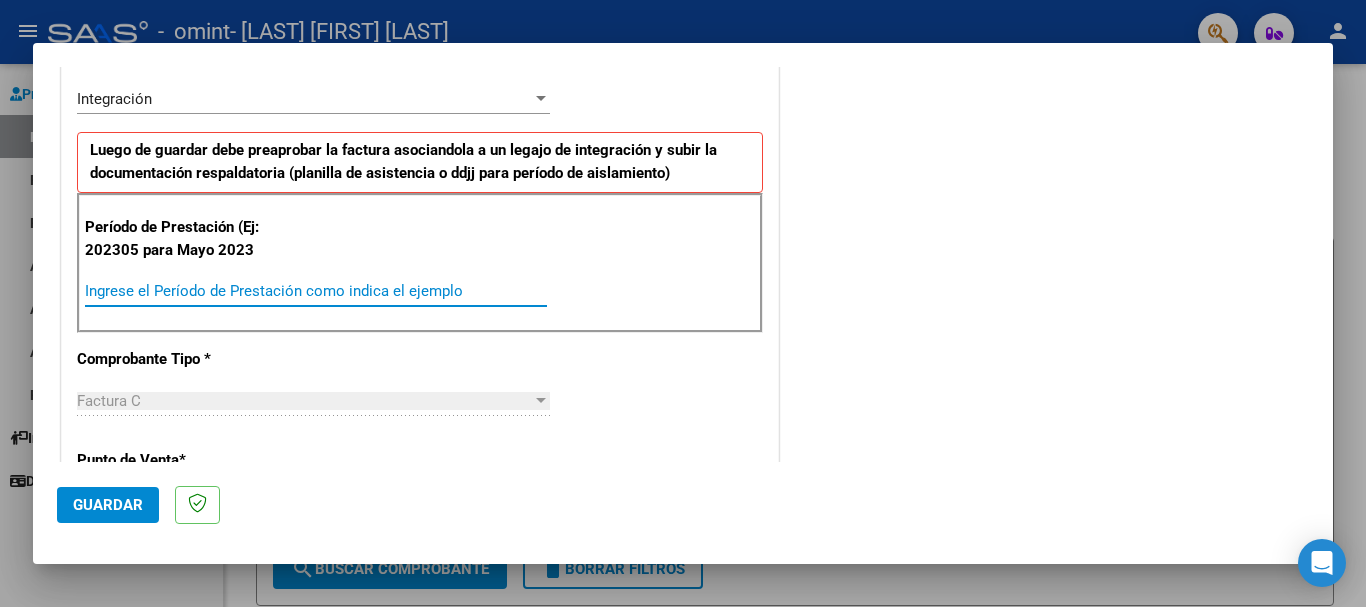 click on "Ingrese el Período de Prestación como indica el ejemplo" at bounding box center (316, 291) 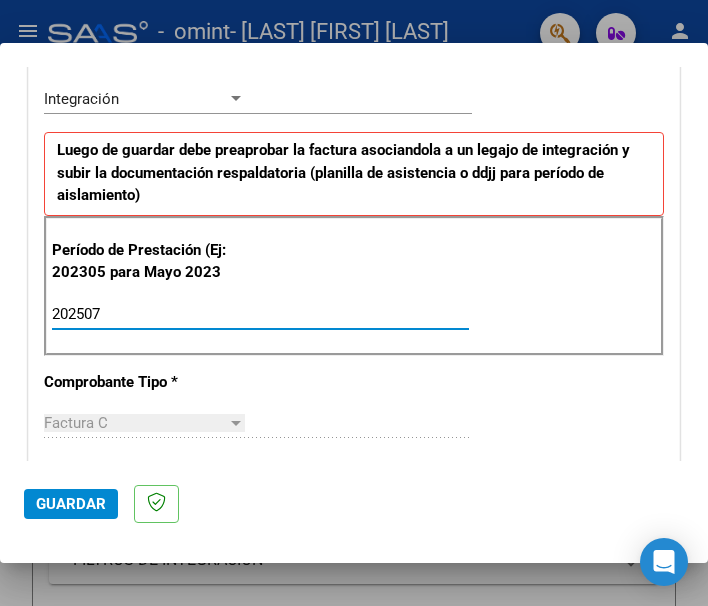 type on "202507" 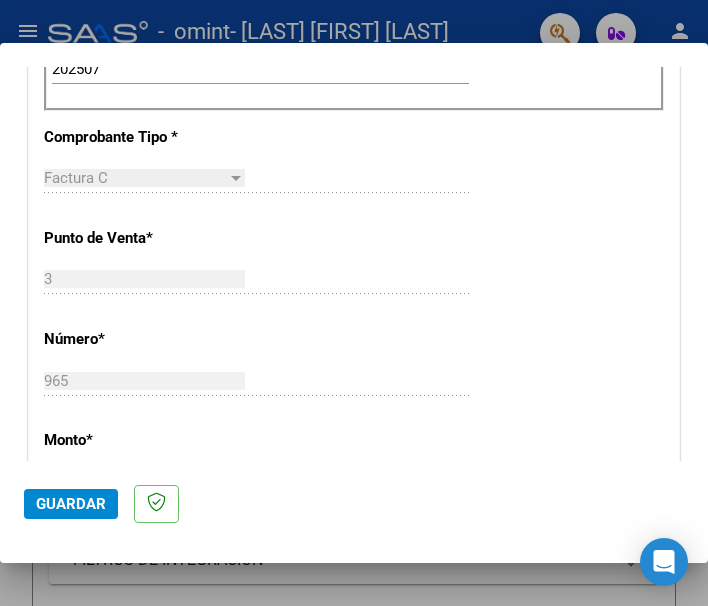 scroll, scrollTop: 710, scrollLeft: 0, axis: vertical 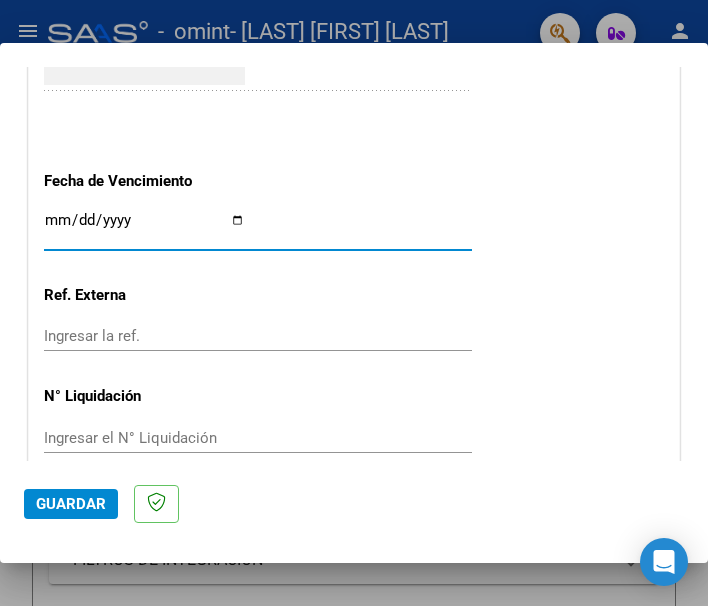 click on "Ingresar la fecha" at bounding box center [144, 228] 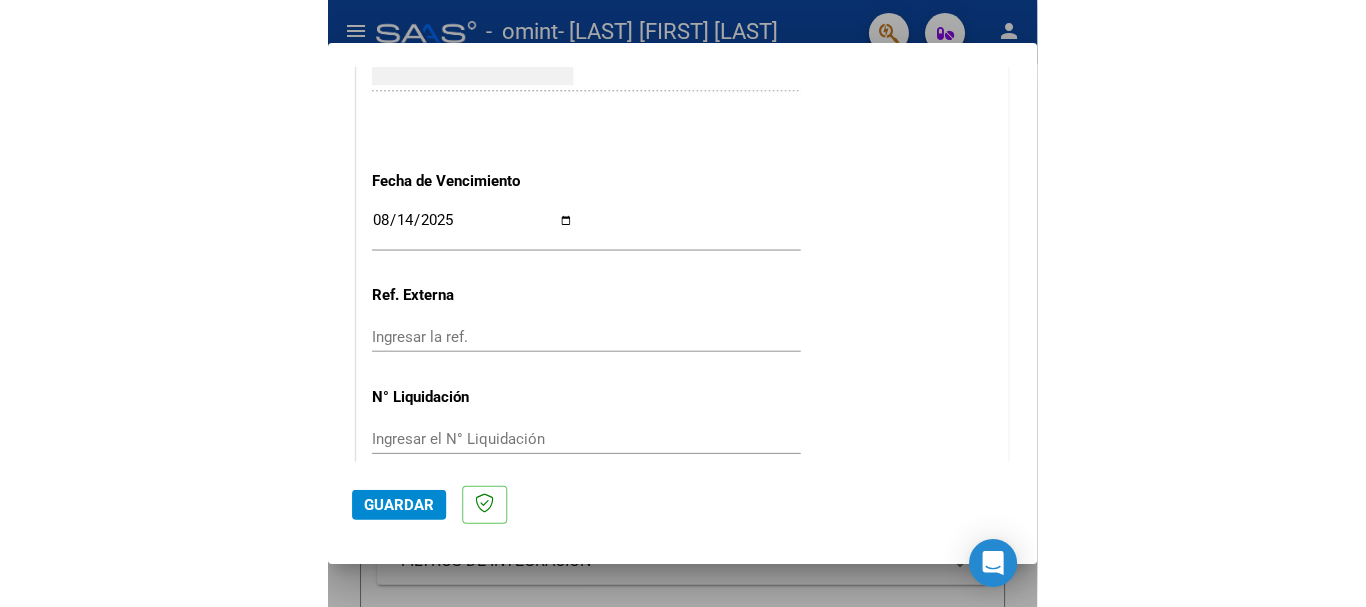 scroll, scrollTop: 1434, scrollLeft: 0, axis: vertical 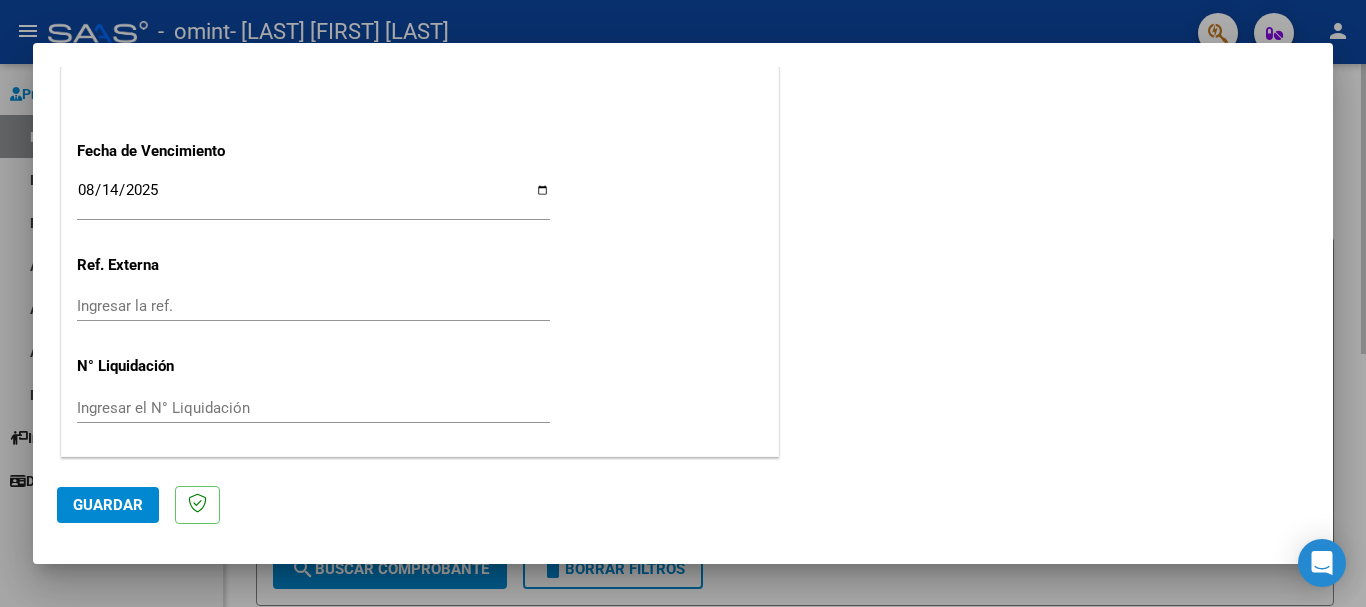 drag, startPoint x: 1336, startPoint y: 426, endPoint x: 1344, endPoint y: 396, distance: 31.04835 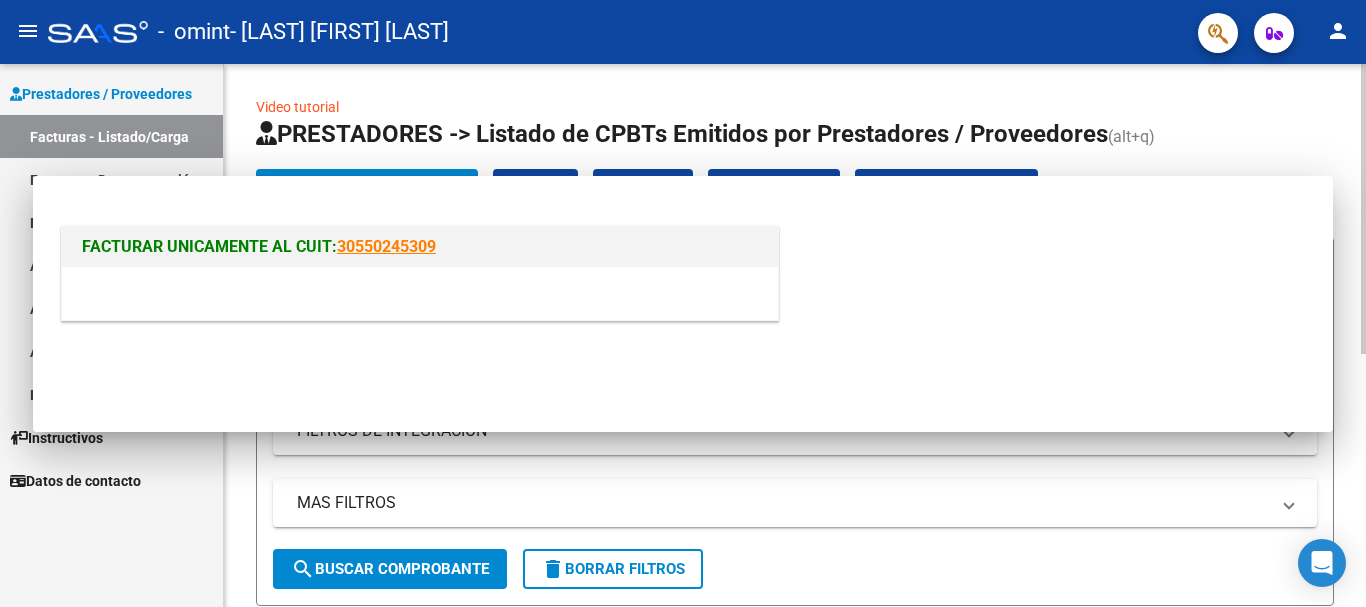 scroll, scrollTop: 0, scrollLeft: 0, axis: both 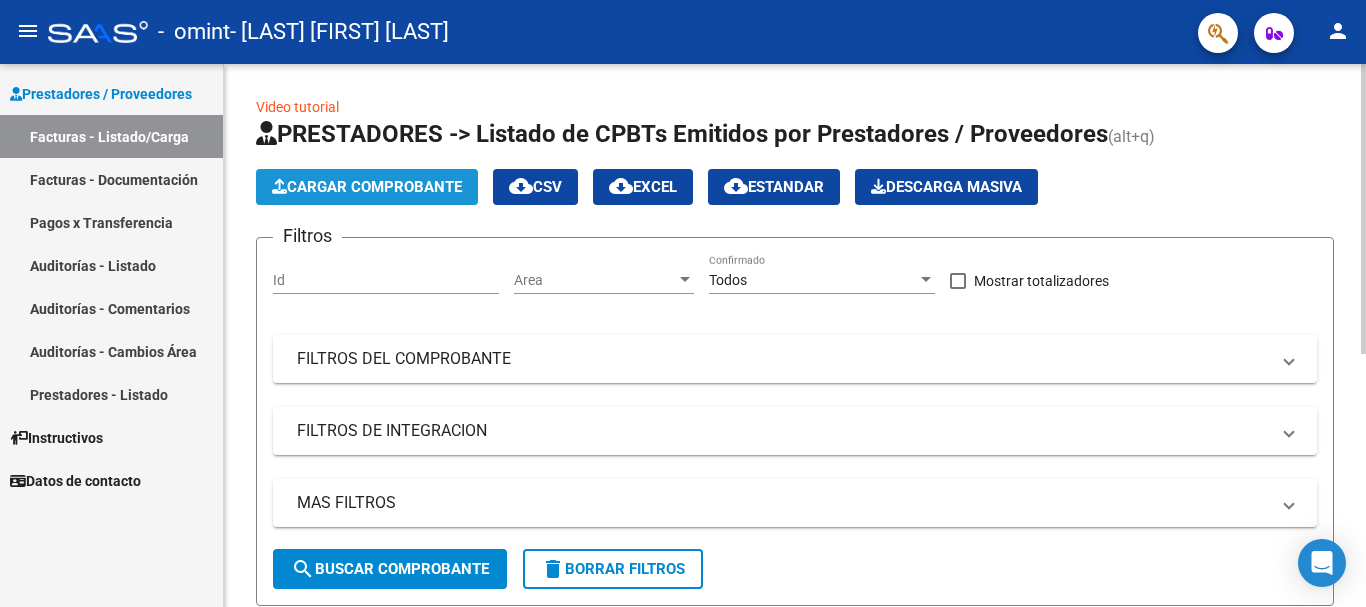 click on "Cargar Comprobante" 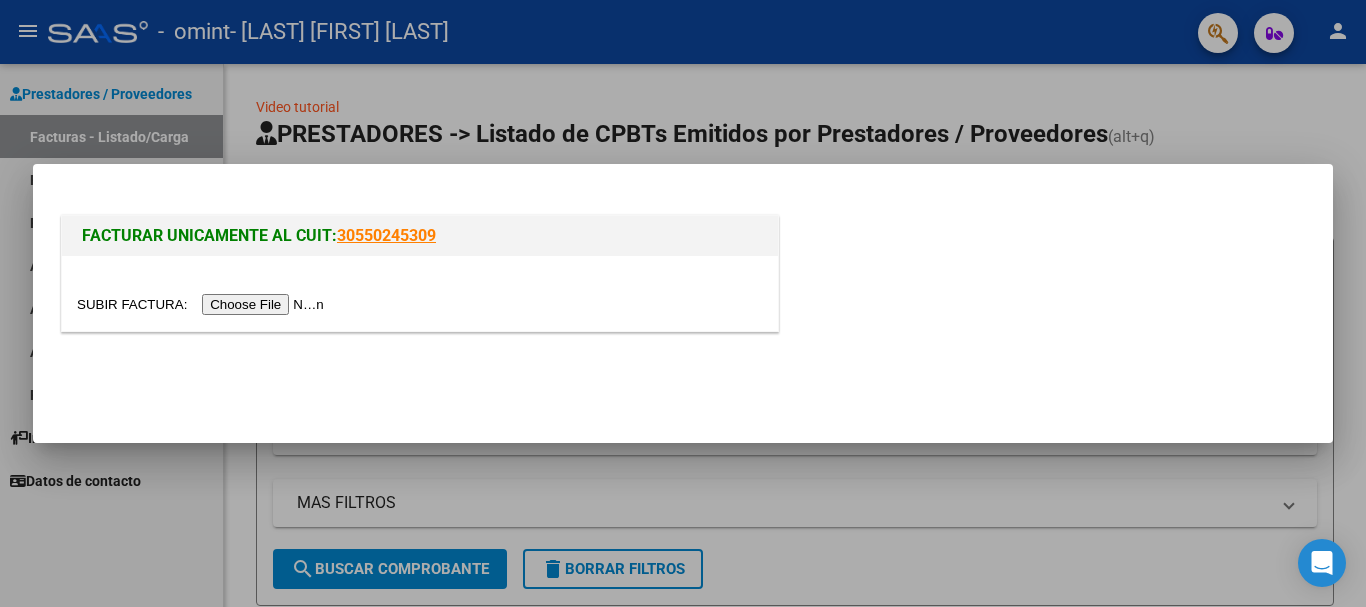 click at bounding box center [203, 304] 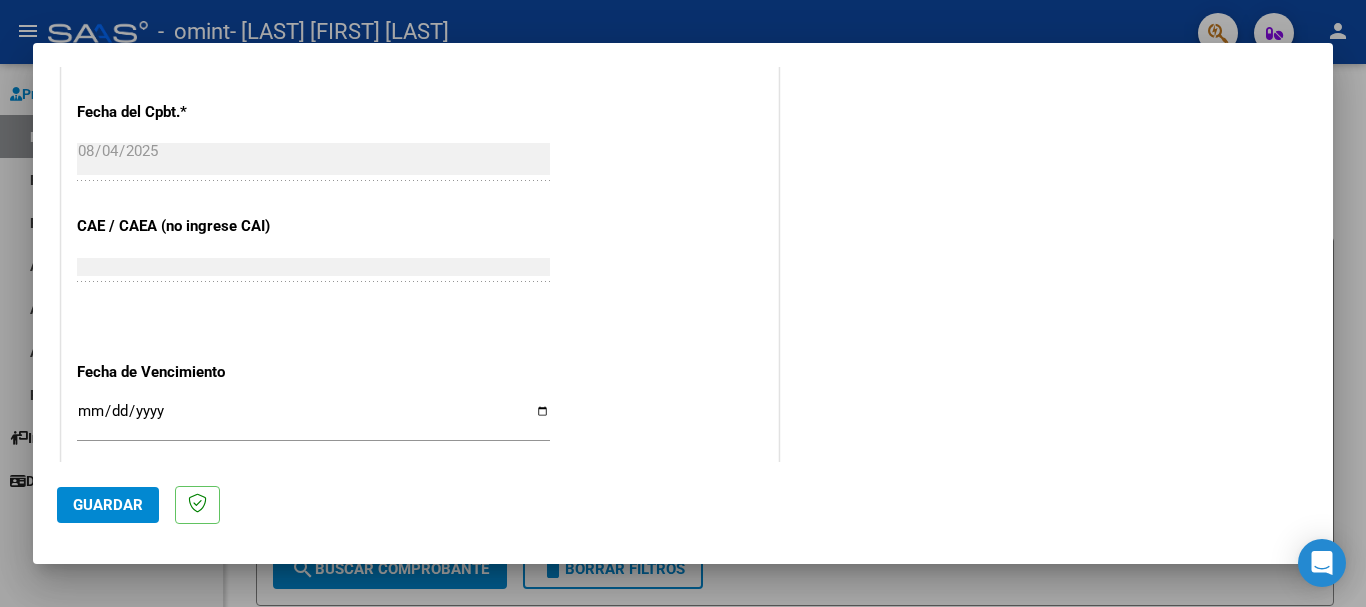 scroll, scrollTop: 1327, scrollLeft: 0, axis: vertical 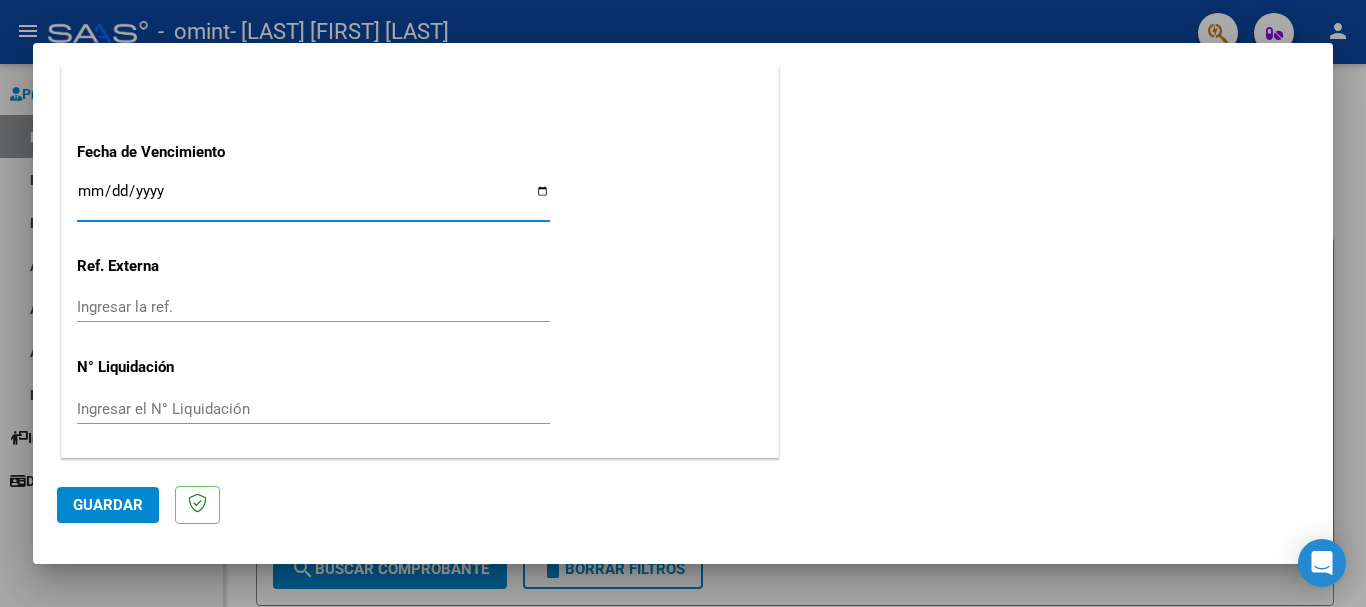 click on "Ingresar la fecha" at bounding box center [313, 199] 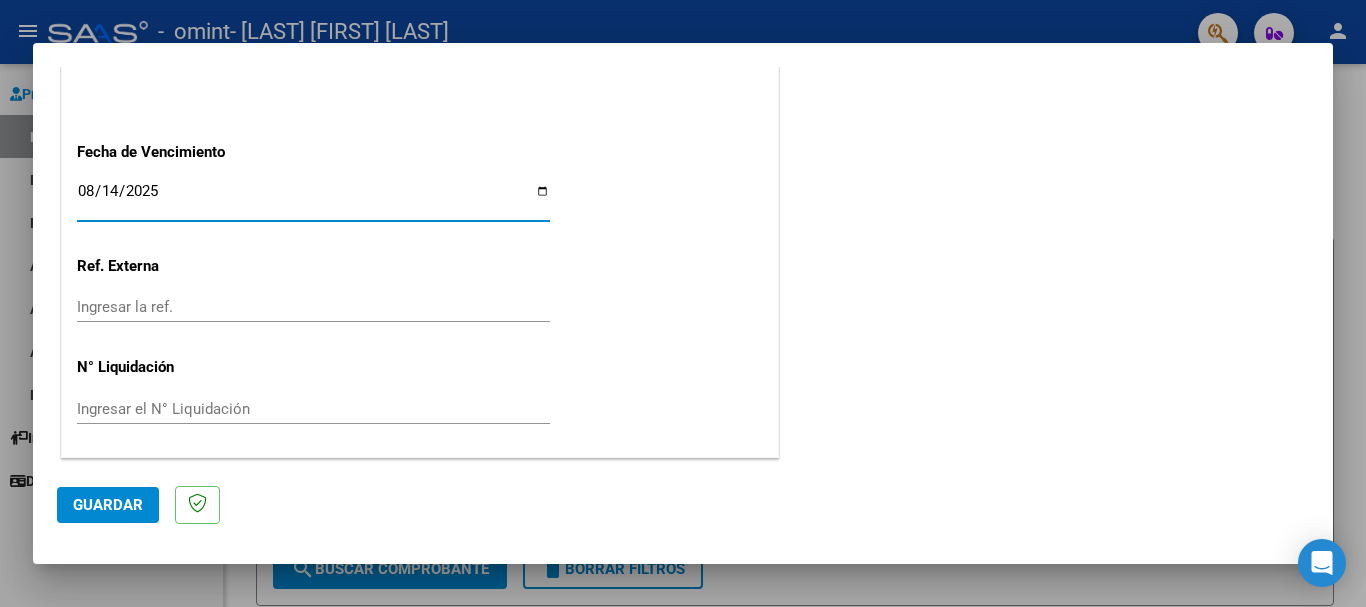 type on "2025-08-14" 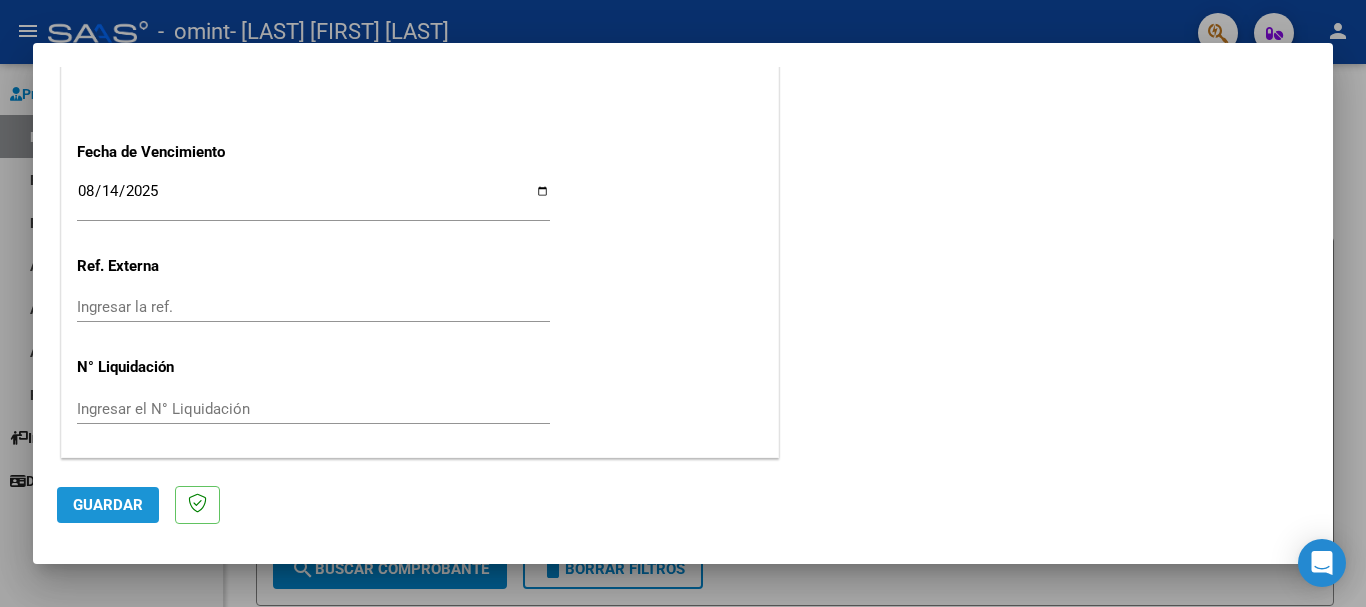 click on "Guardar" 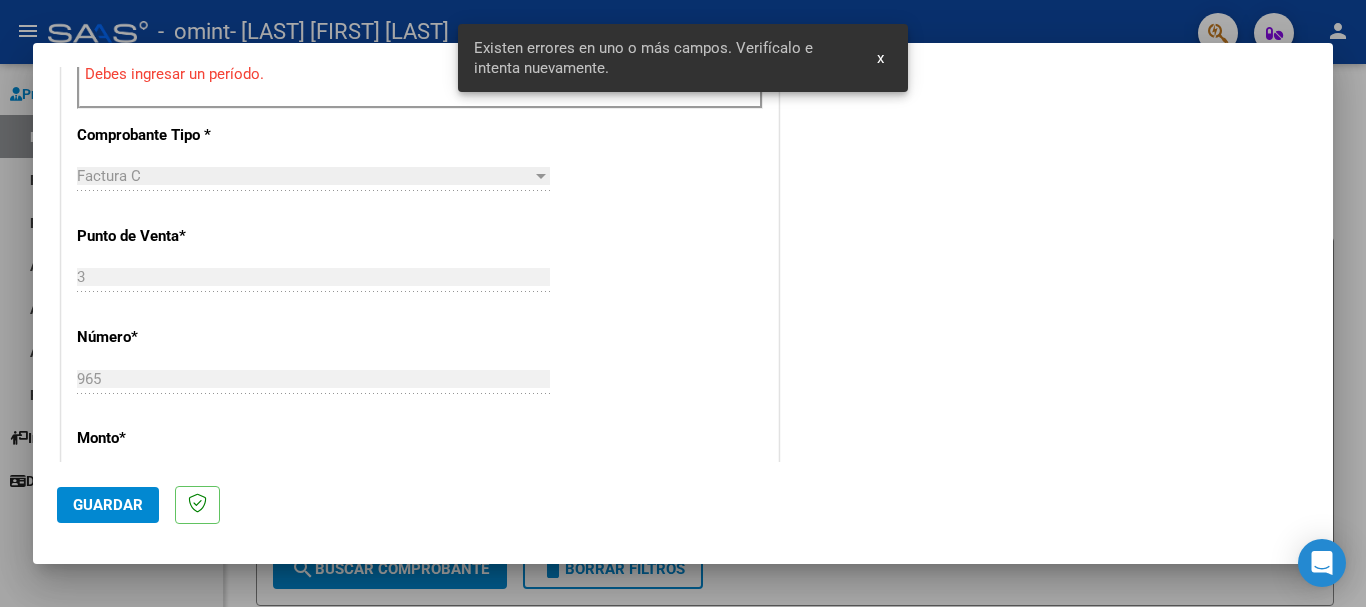 scroll, scrollTop: 462, scrollLeft: 0, axis: vertical 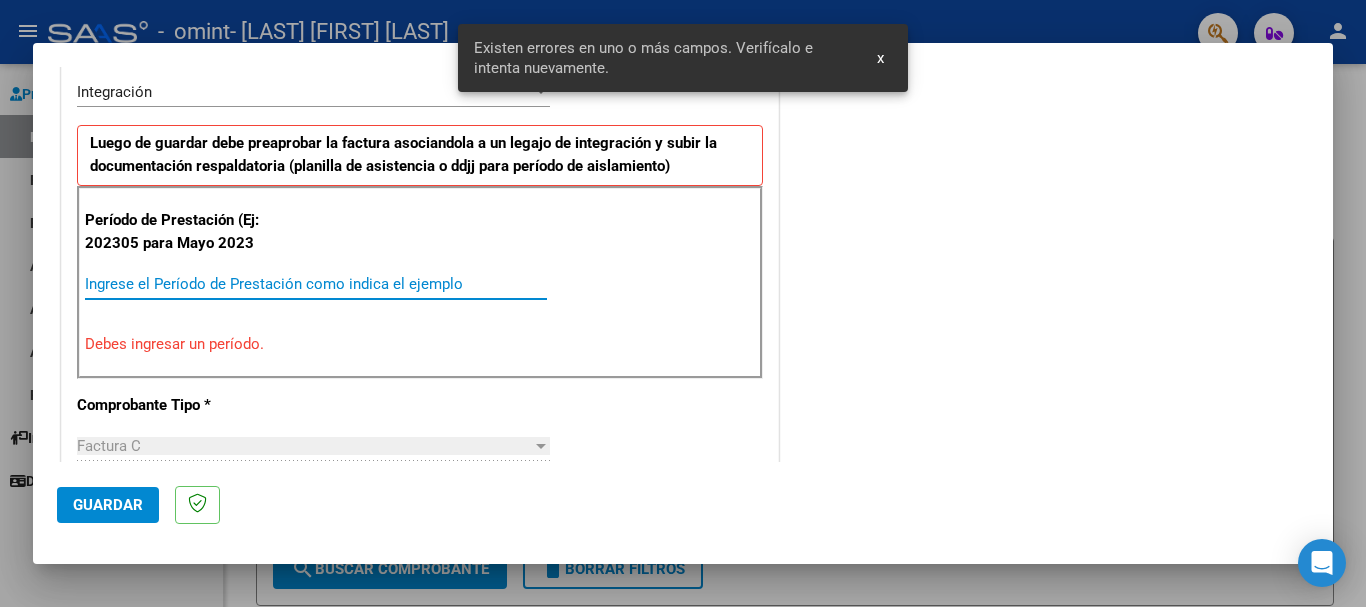 click on "Ingrese el Período de Prestación como indica el ejemplo" at bounding box center [316, 284] 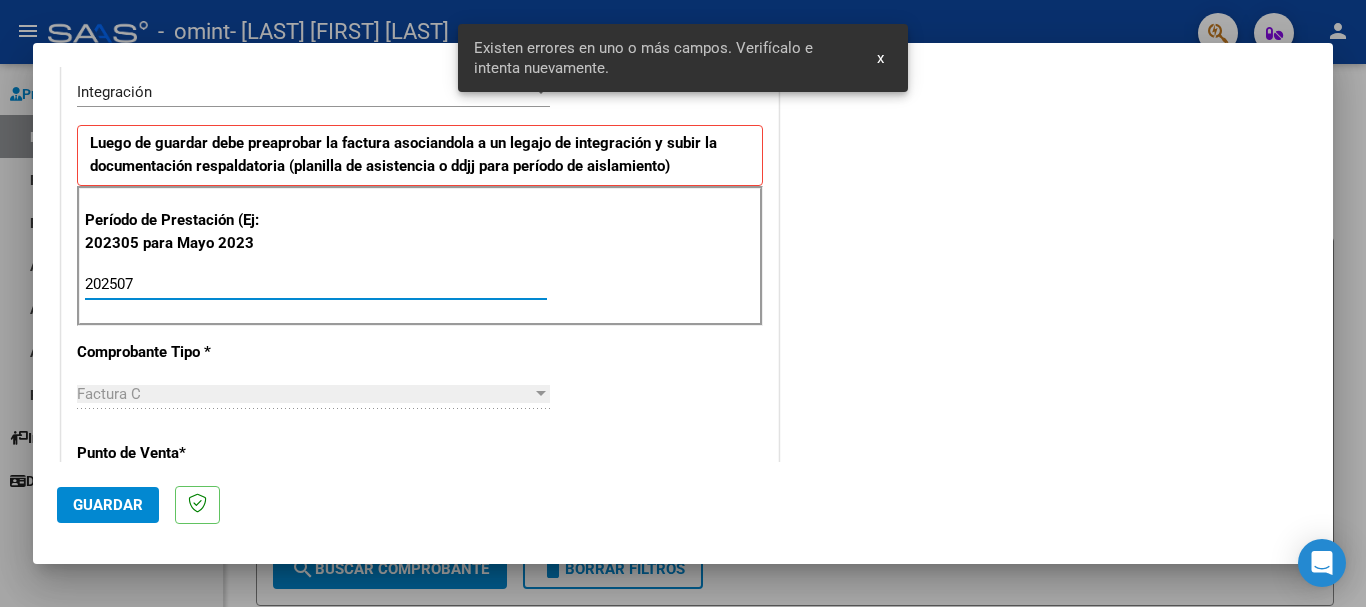 type on "202507" 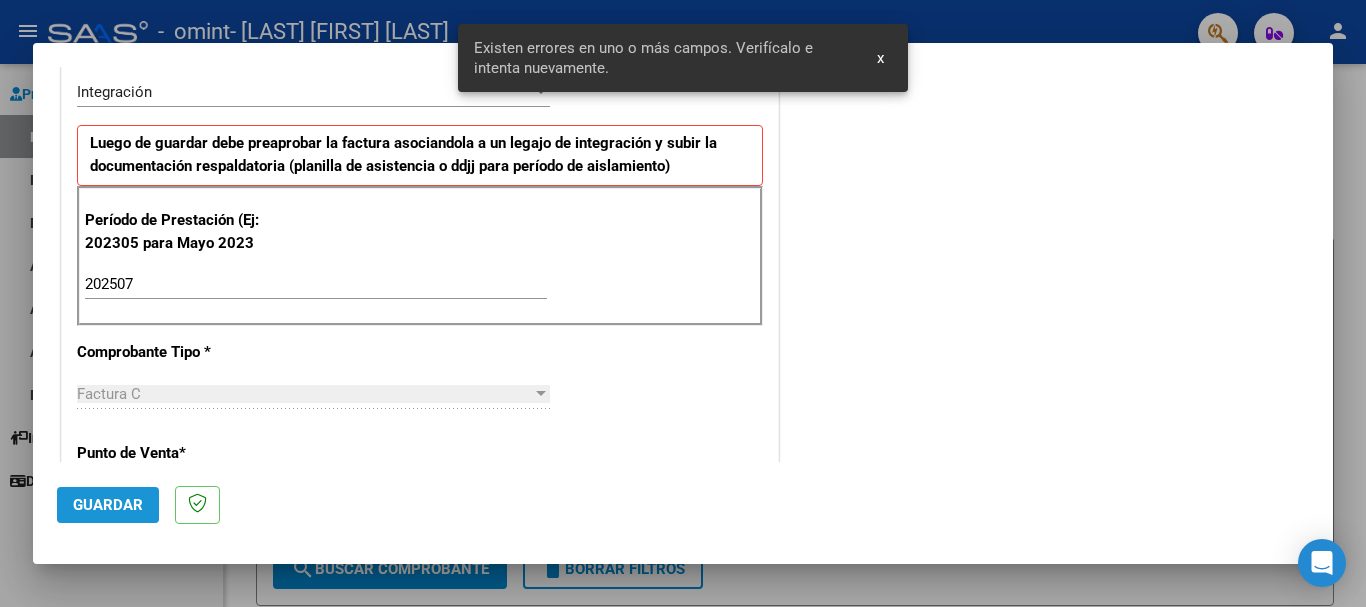 click on "Guardar" 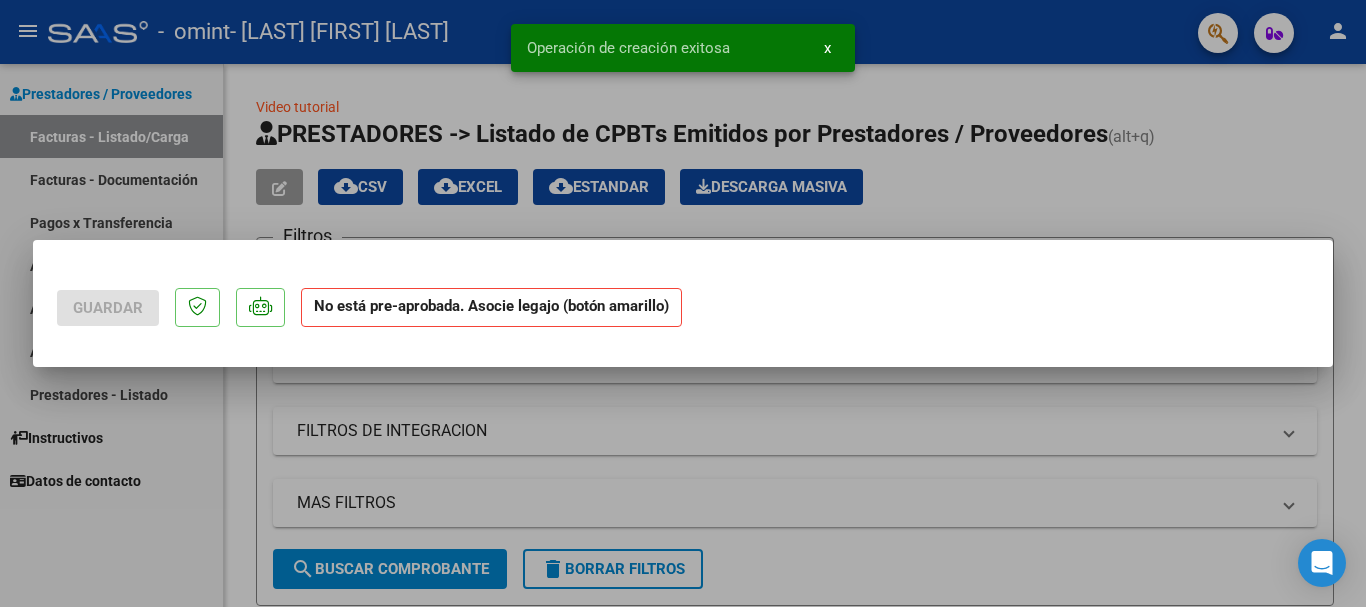 scroll, scrollTop: 0, scrollLeft: 0, axis: both 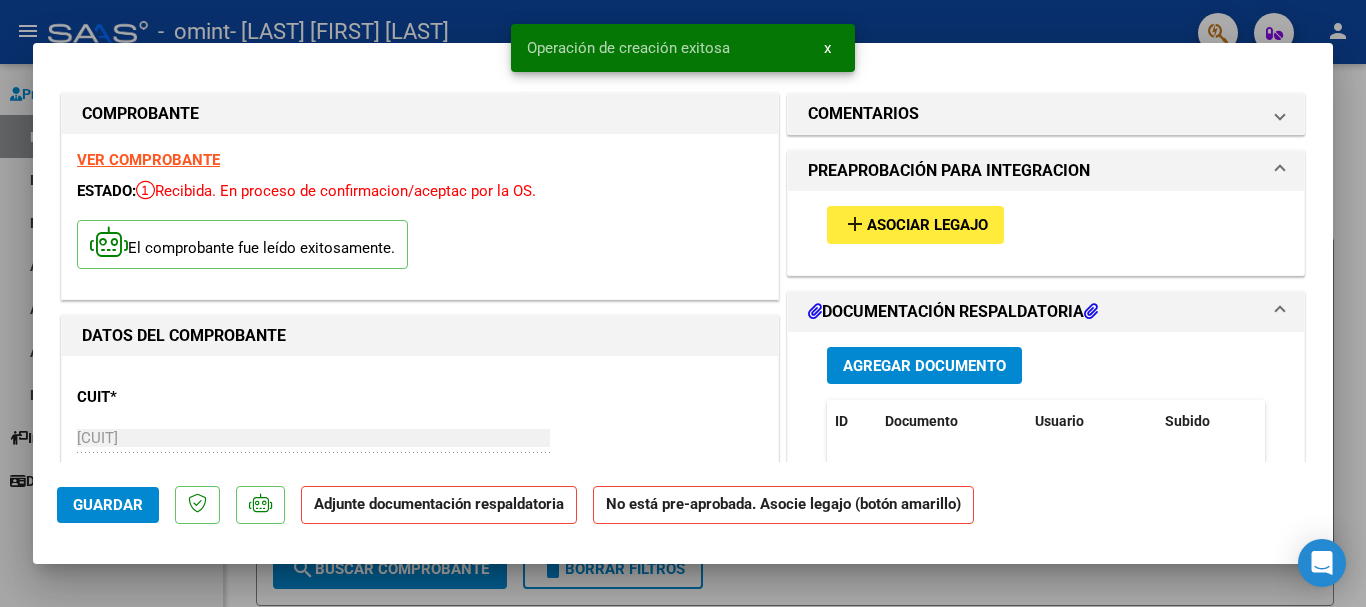 click on "Asociar Legajo" at bounding box center (927, 226) 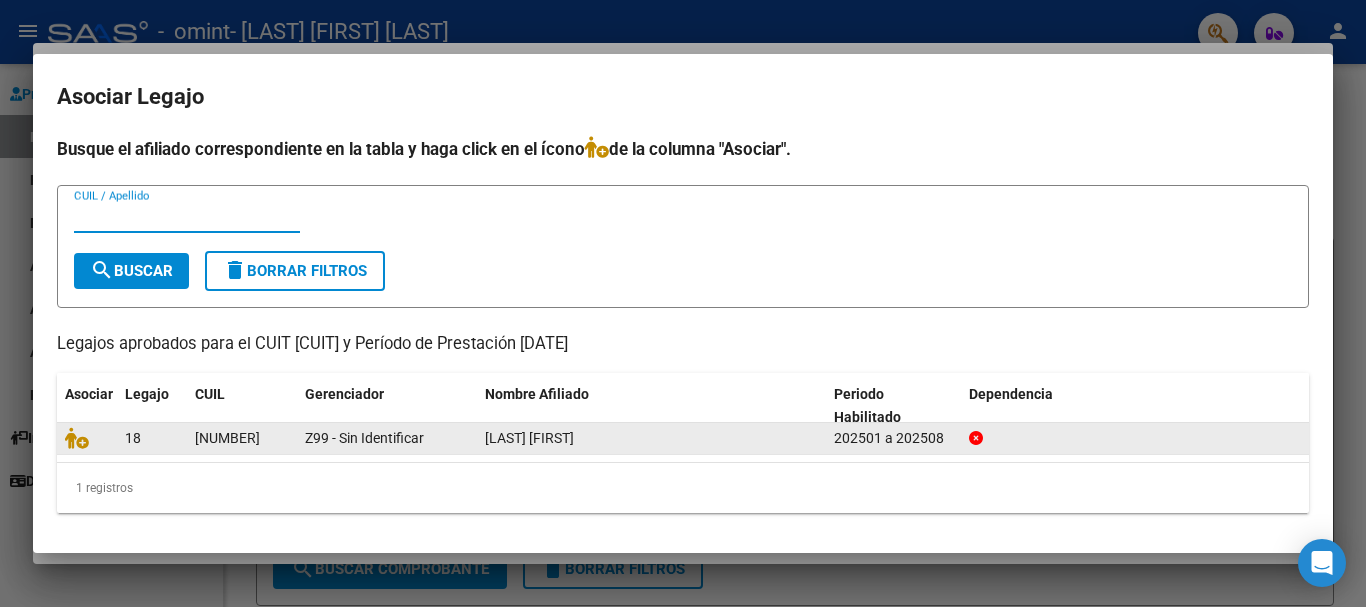 click on "[LAST] [FIRST]" 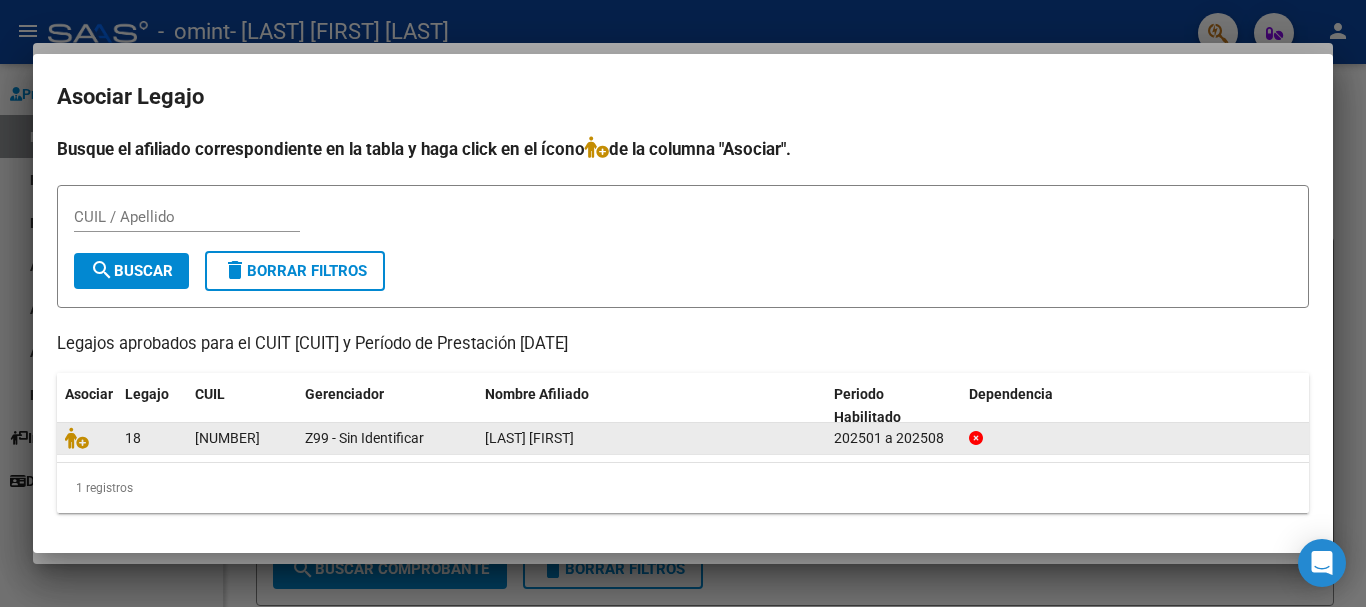 click on "[LAST] [FIRST]" 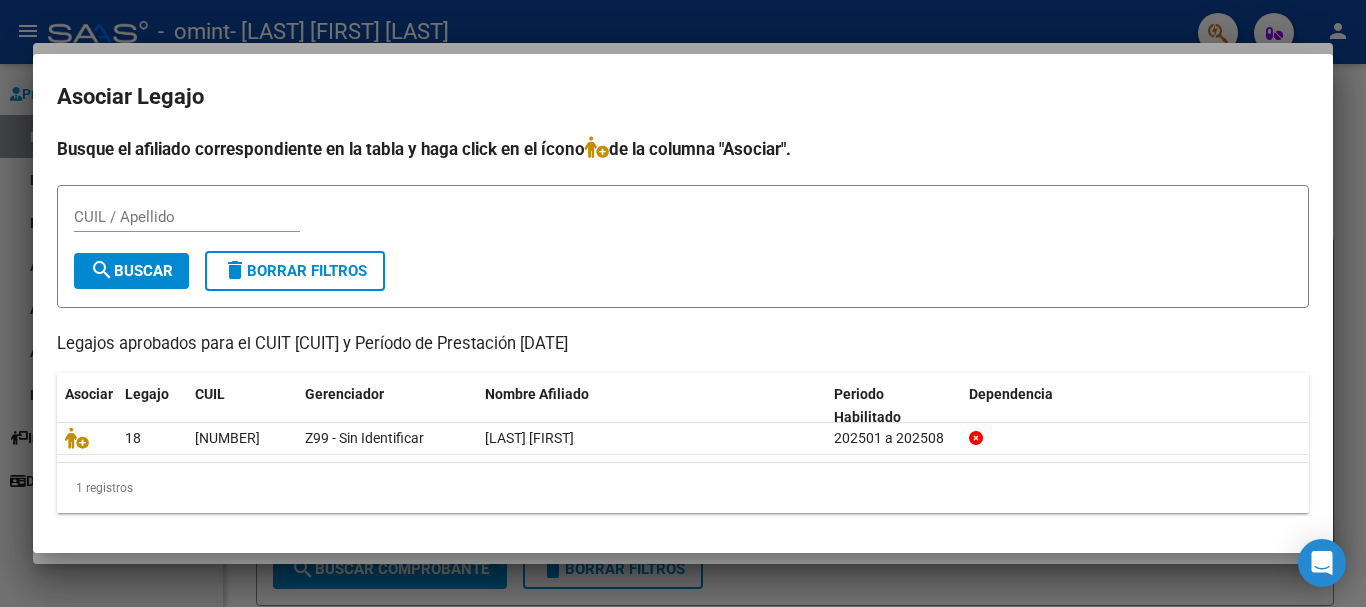 click on "CUIL / Apellido" at bounding box center (187, 217) 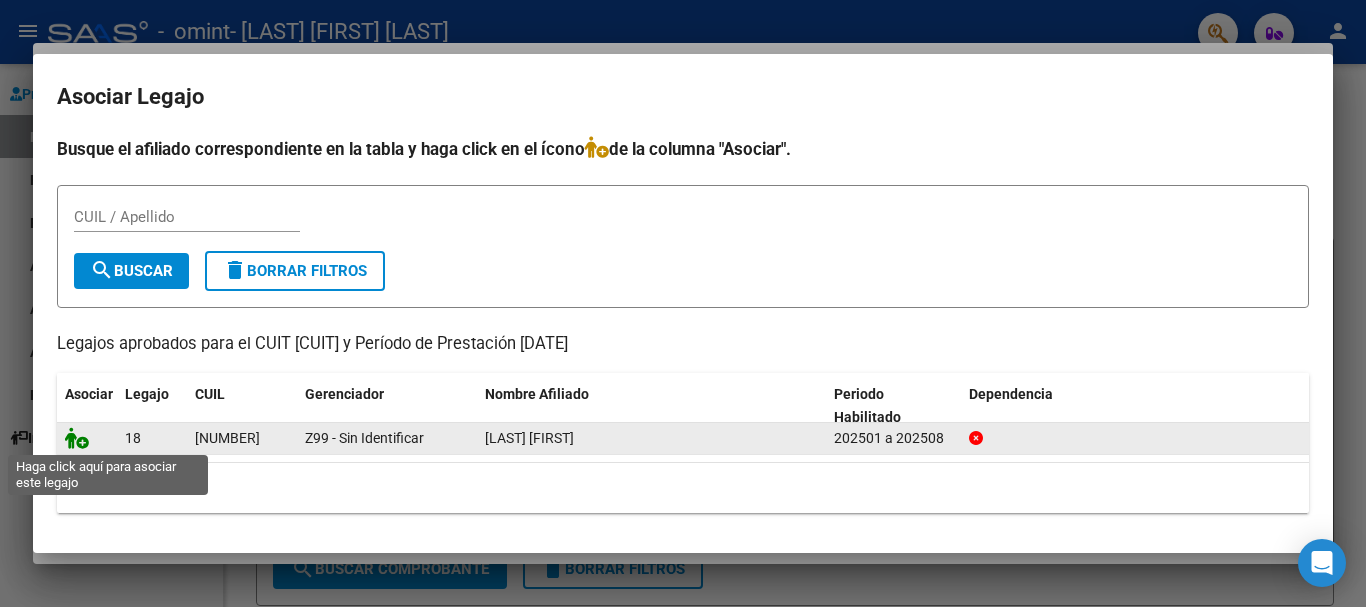 click 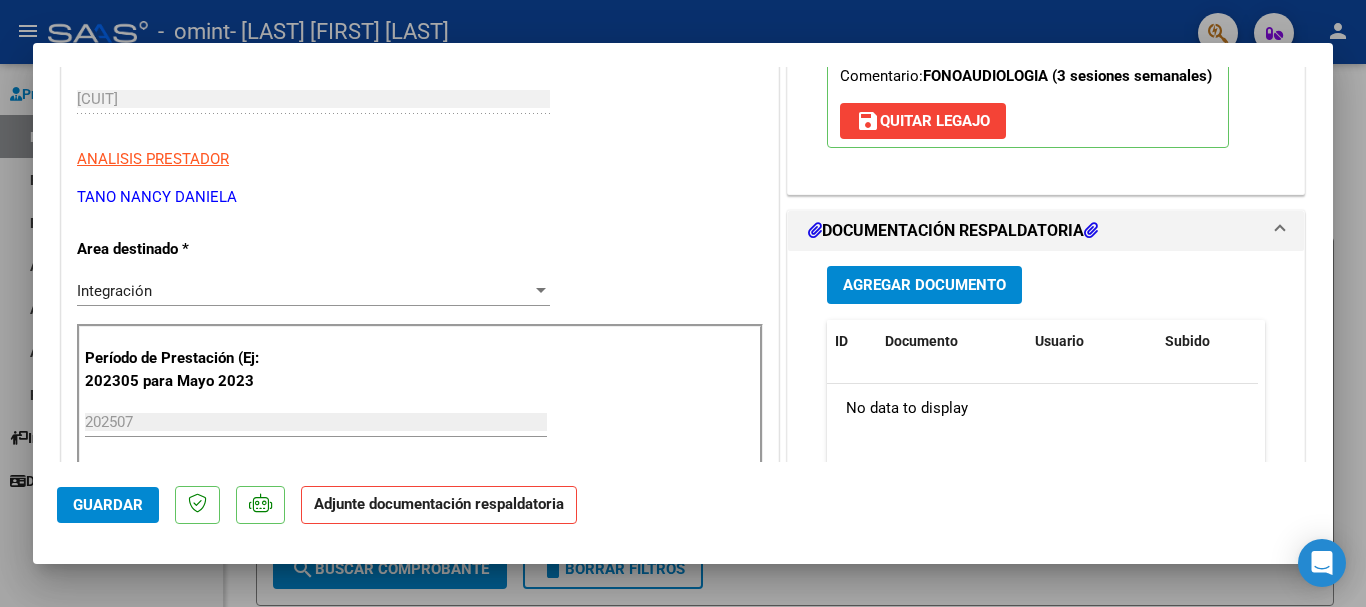 scroll, scrollTop: 349, scrollLeft: 0, axis: vertical 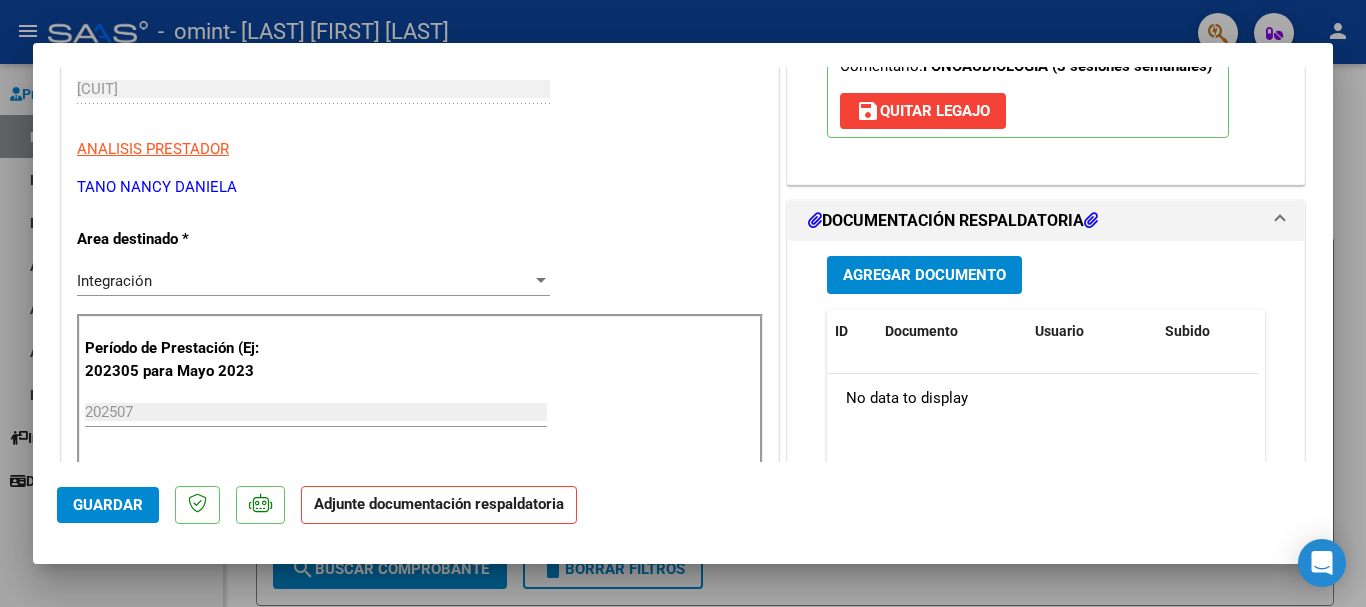 click on "Agregar Documento" at bounding box center (924, 274) 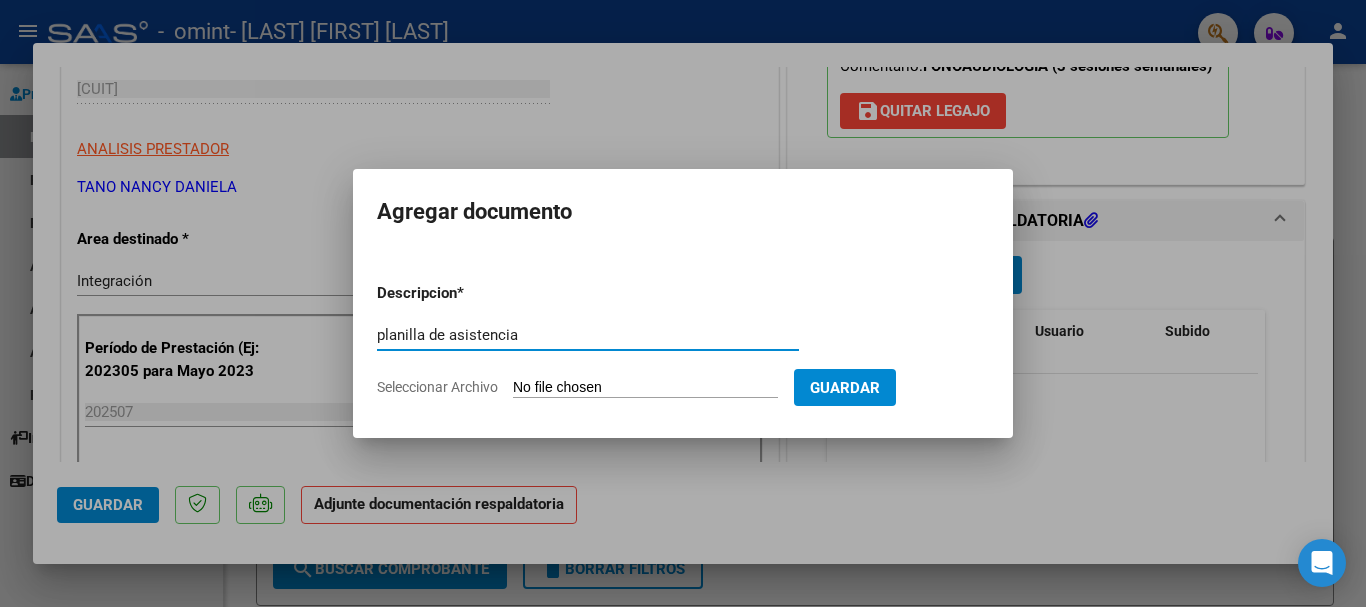 type on "planilla de asistencia" 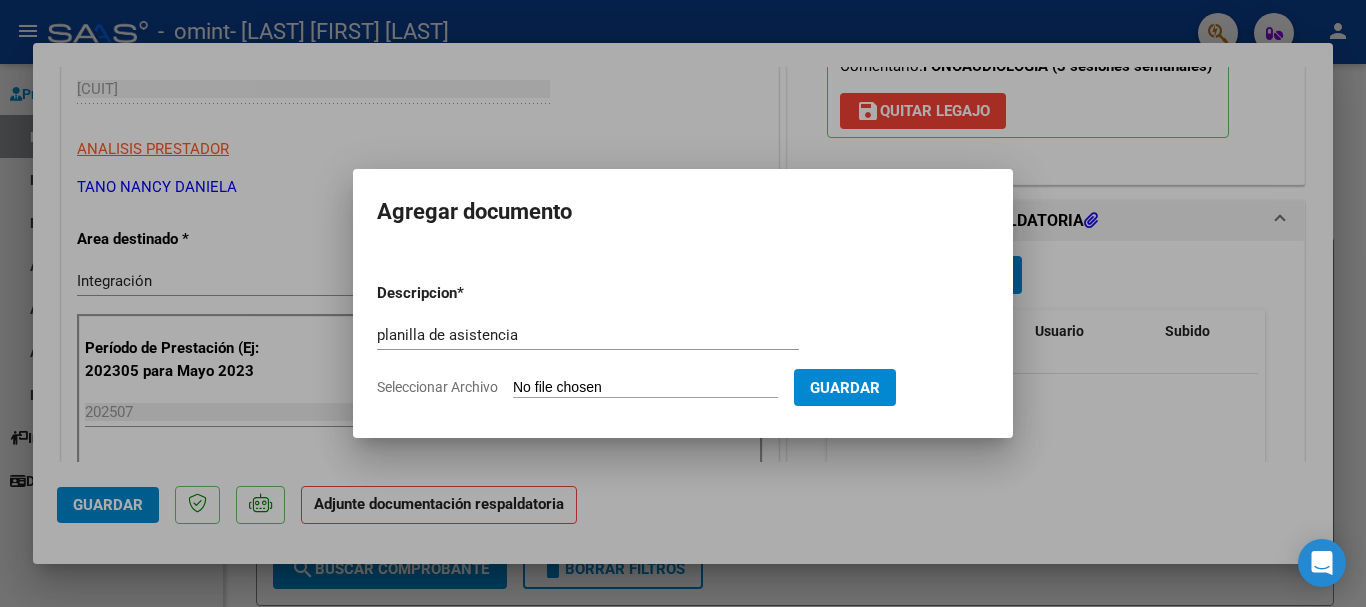 click on "Descripcion  *   planilla de asistencia Escriba aquí una descripcion  Seleccionar Archivo Guardar" at bounding box center (683, 340) 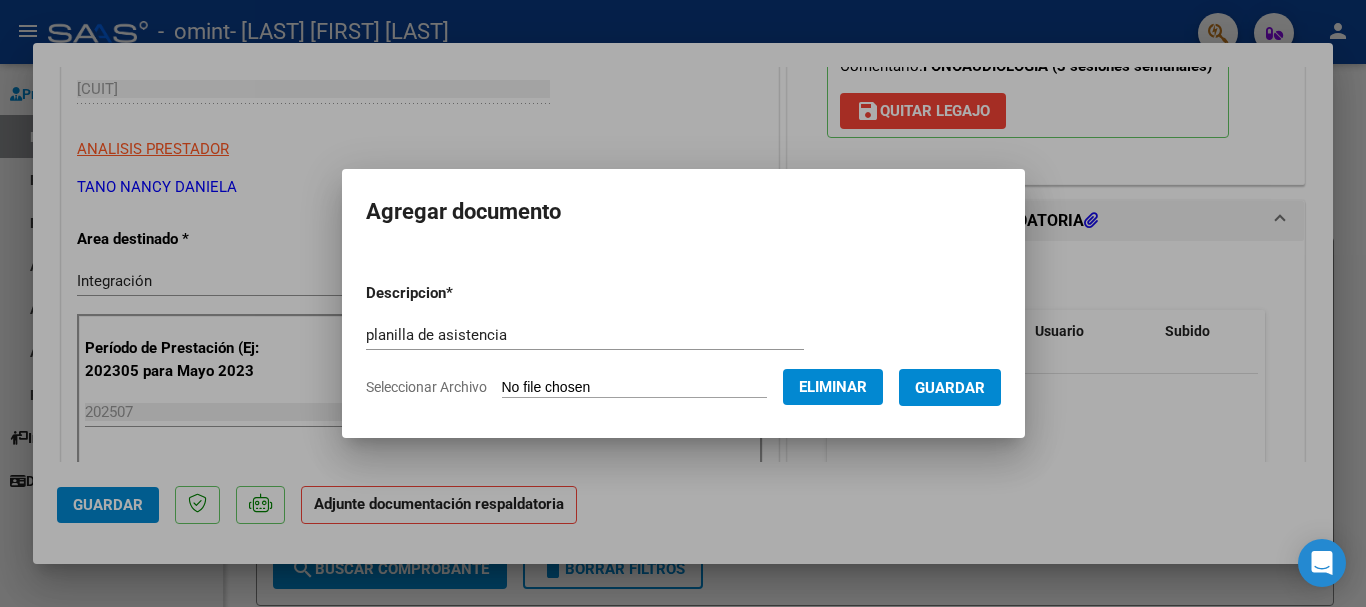 click on "Guardar" at bounding box center (950, 387) 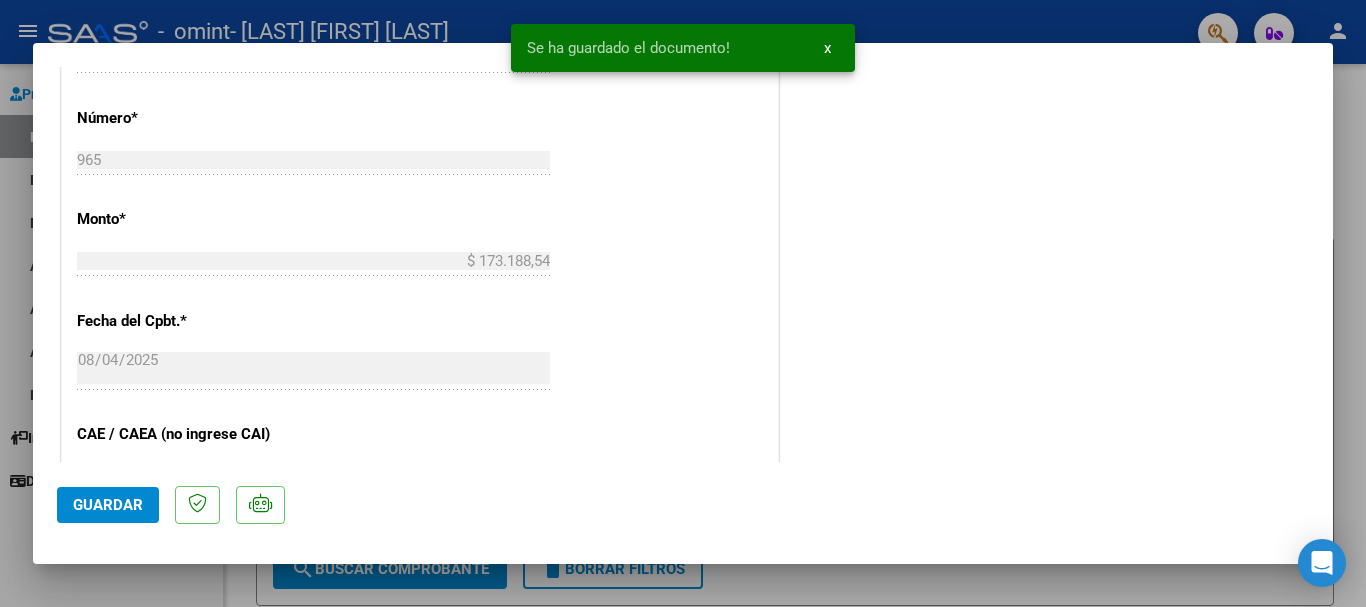 scroll, scrollTop: 1395, scrollLeft: 0, axis: vertical 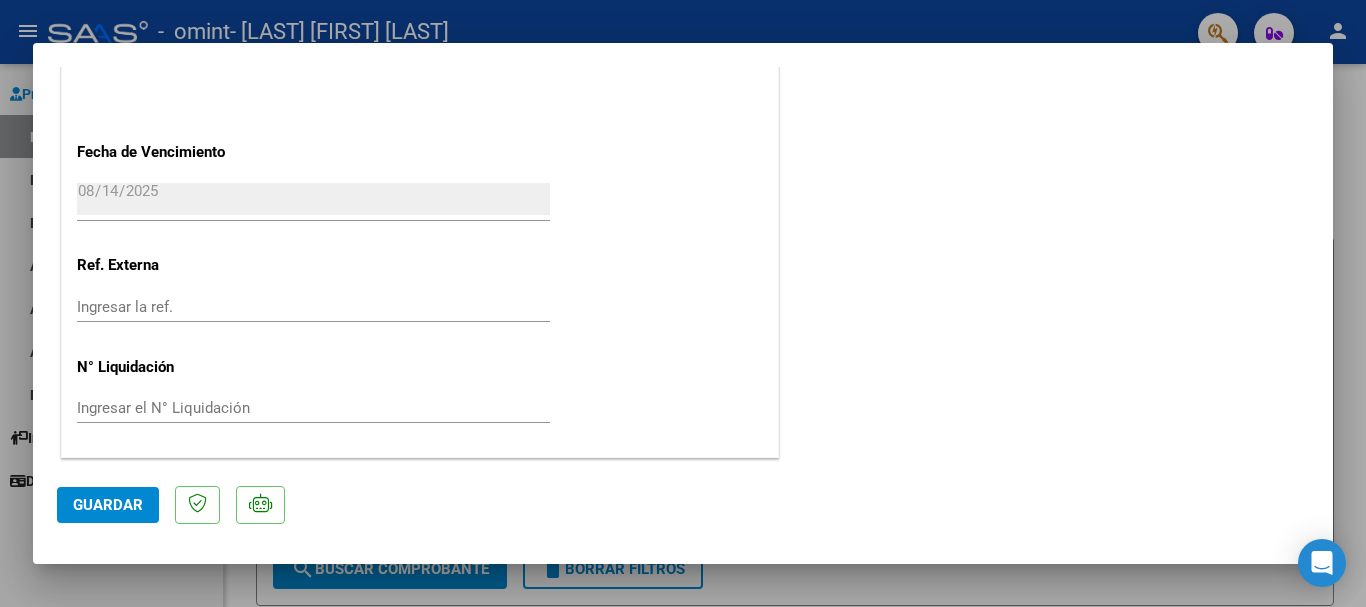 click on "Guardar" 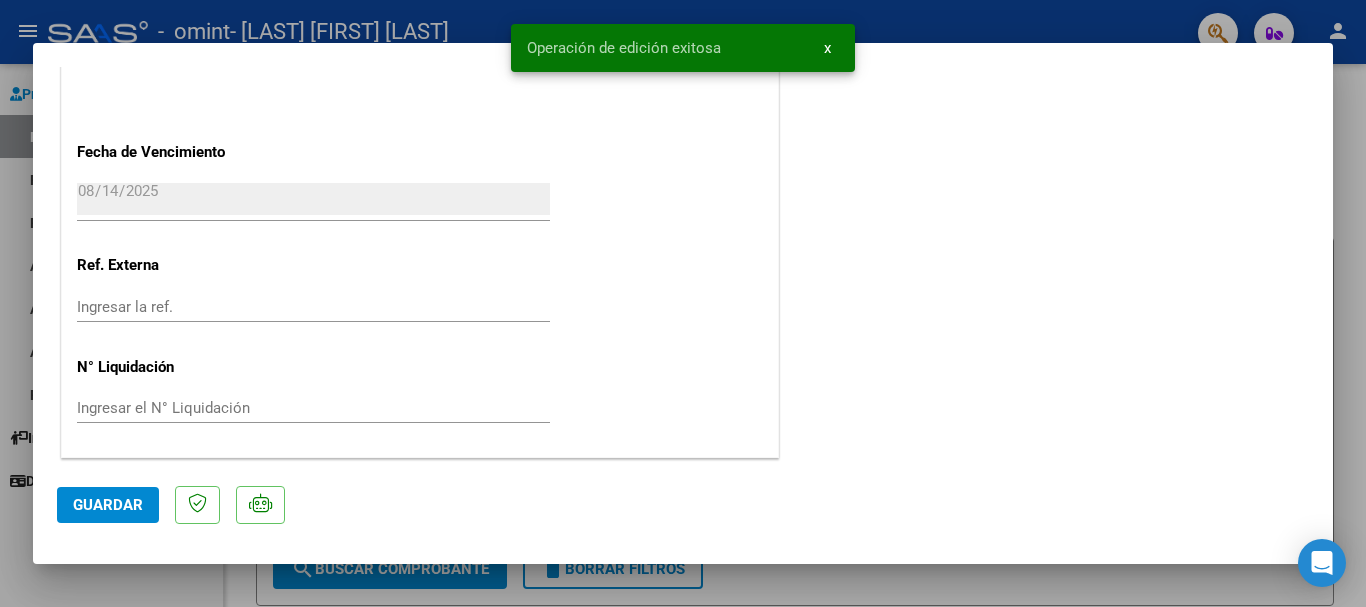 click on "x" at bounding box center [827, 48] 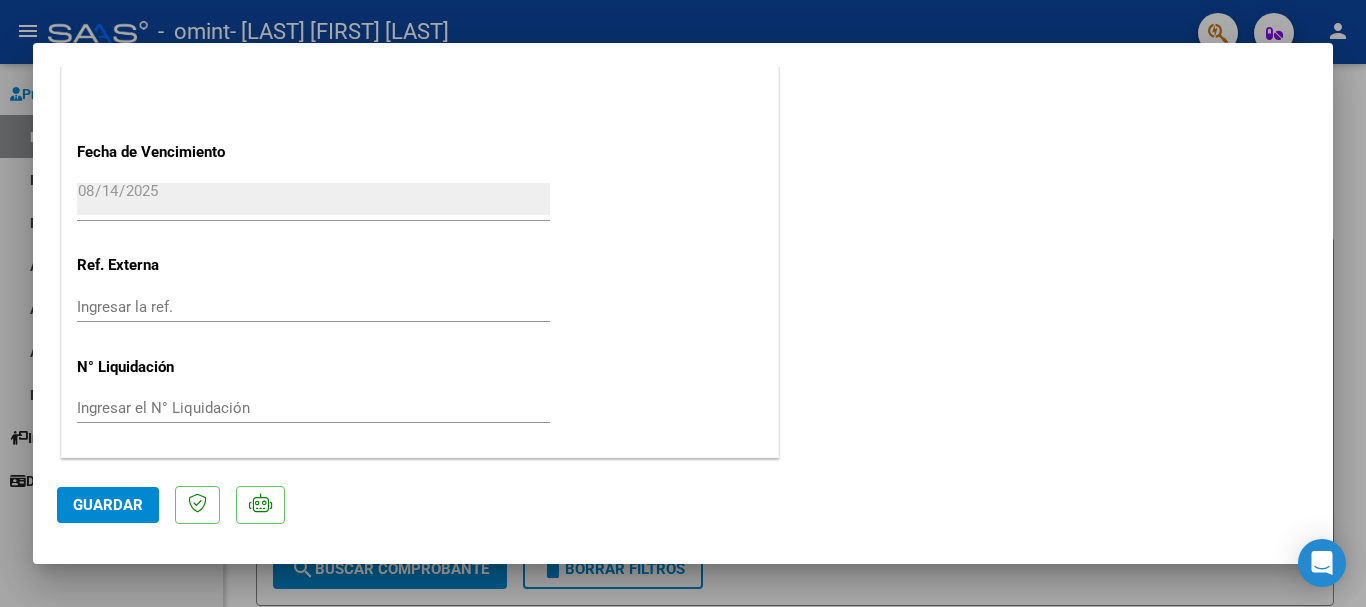 click at bounding box center [683, 303] 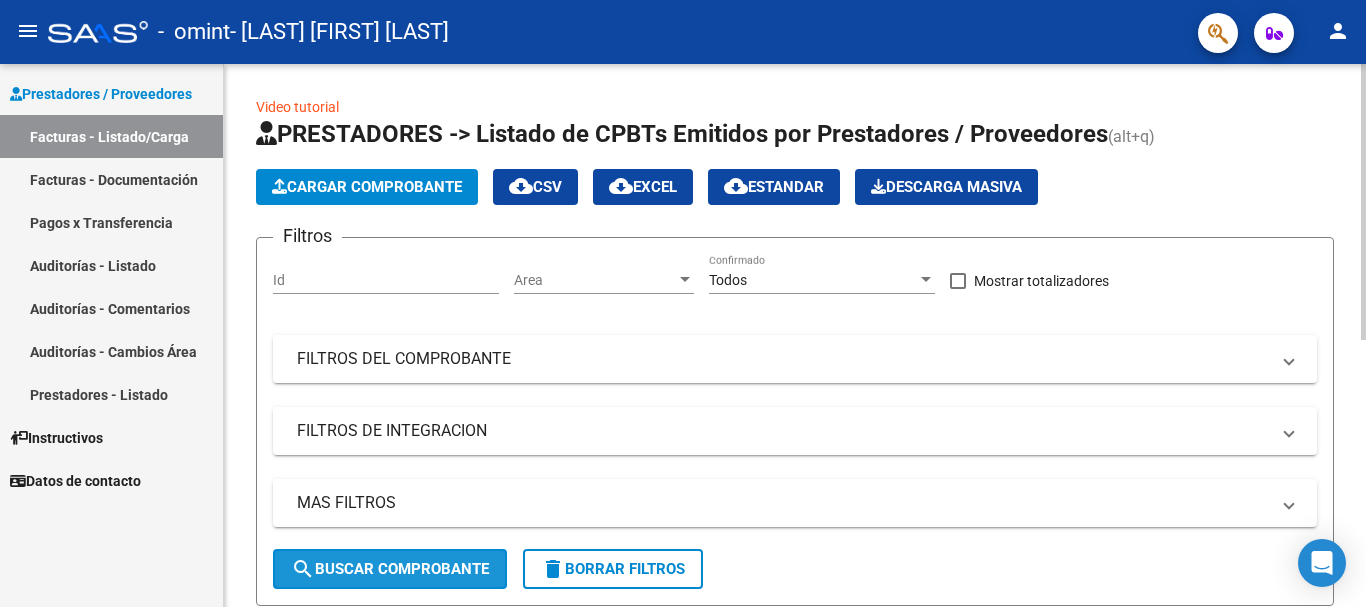 click on "search  Buscar Comprobante" 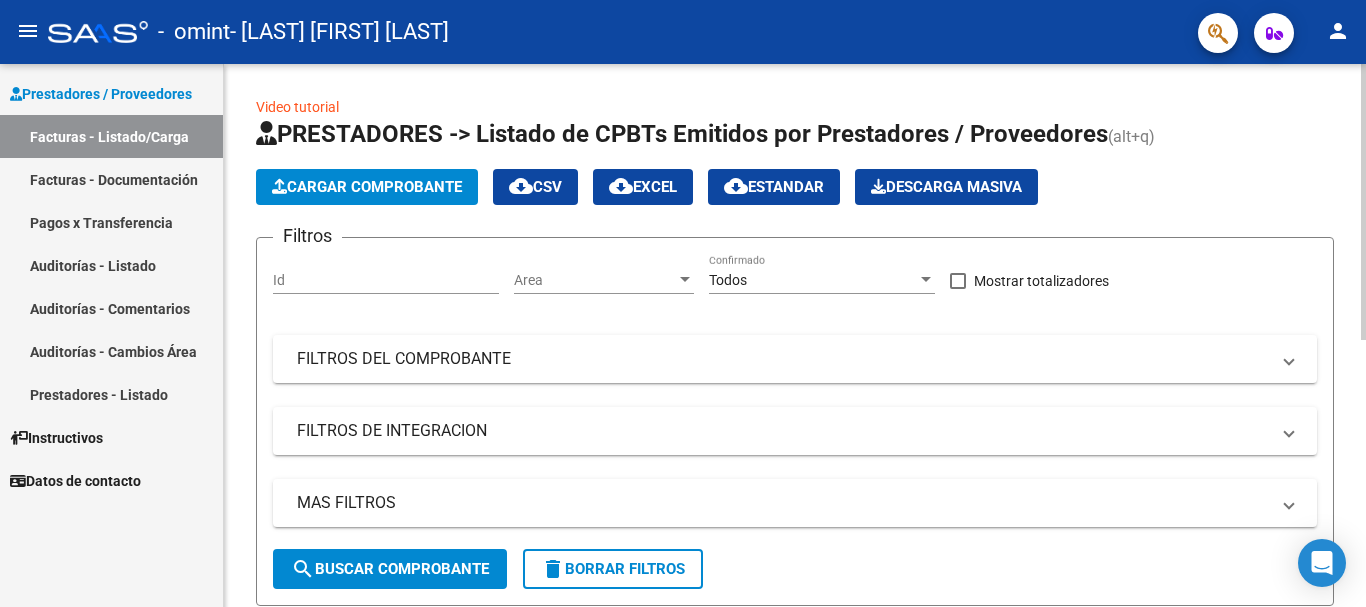 click on "Id" 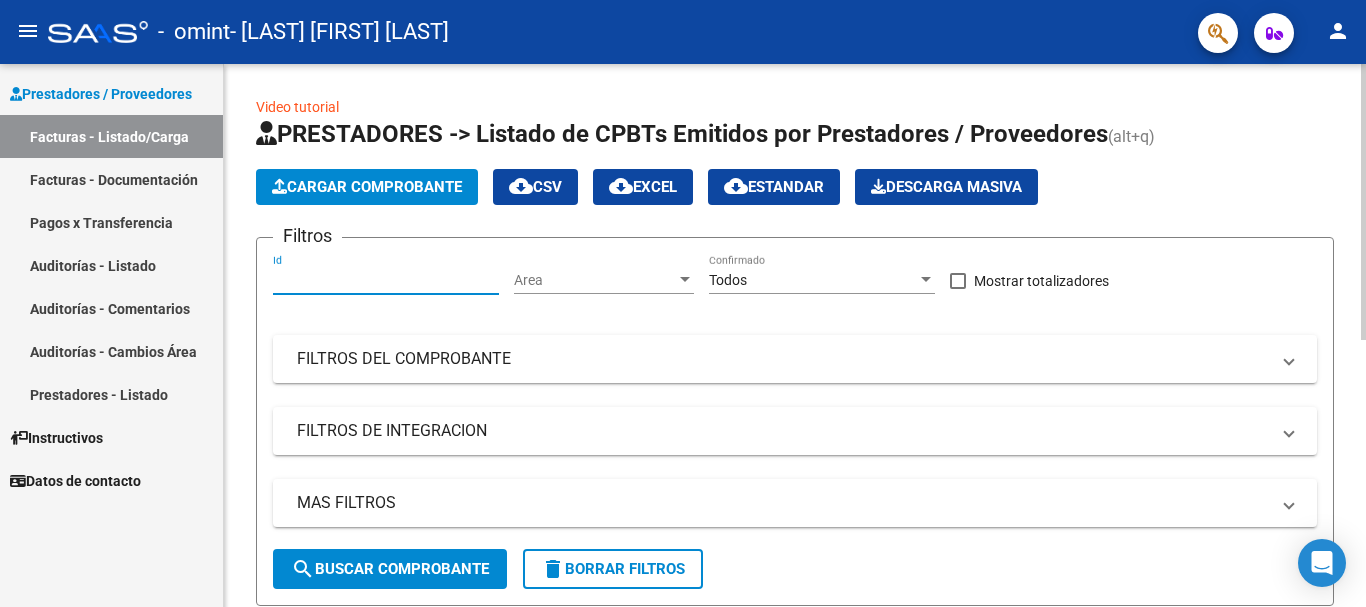 scroll, scrollTop: 525, scrollLeft: 0, axis: vertical 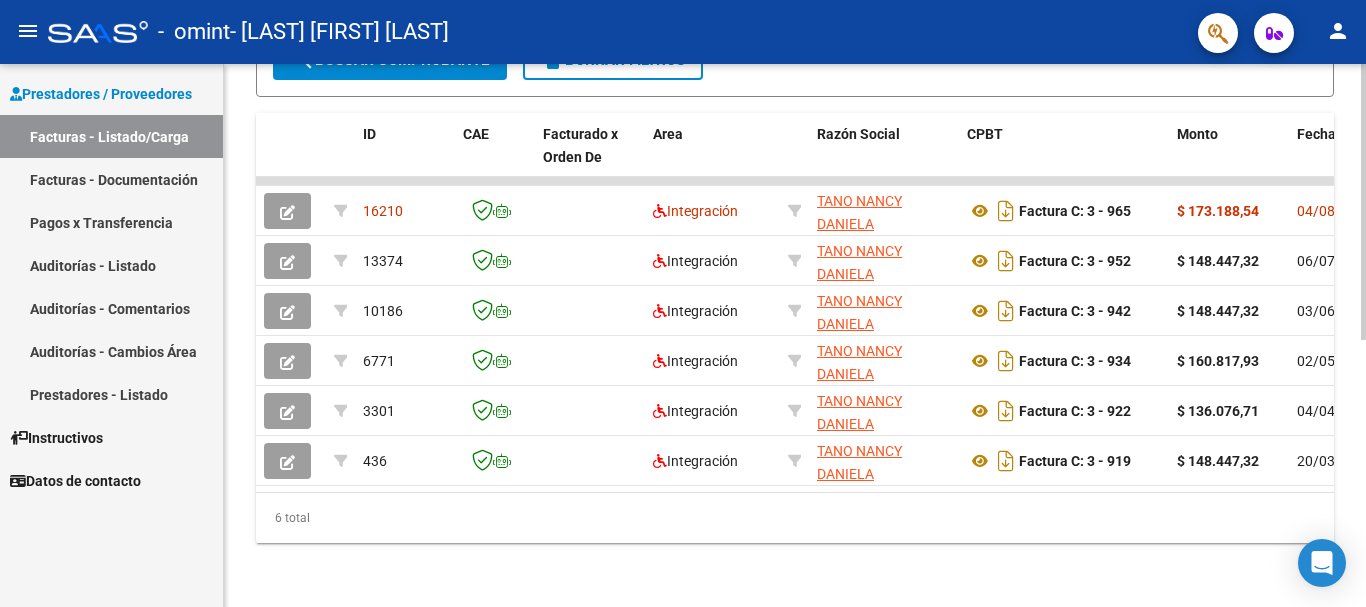 click 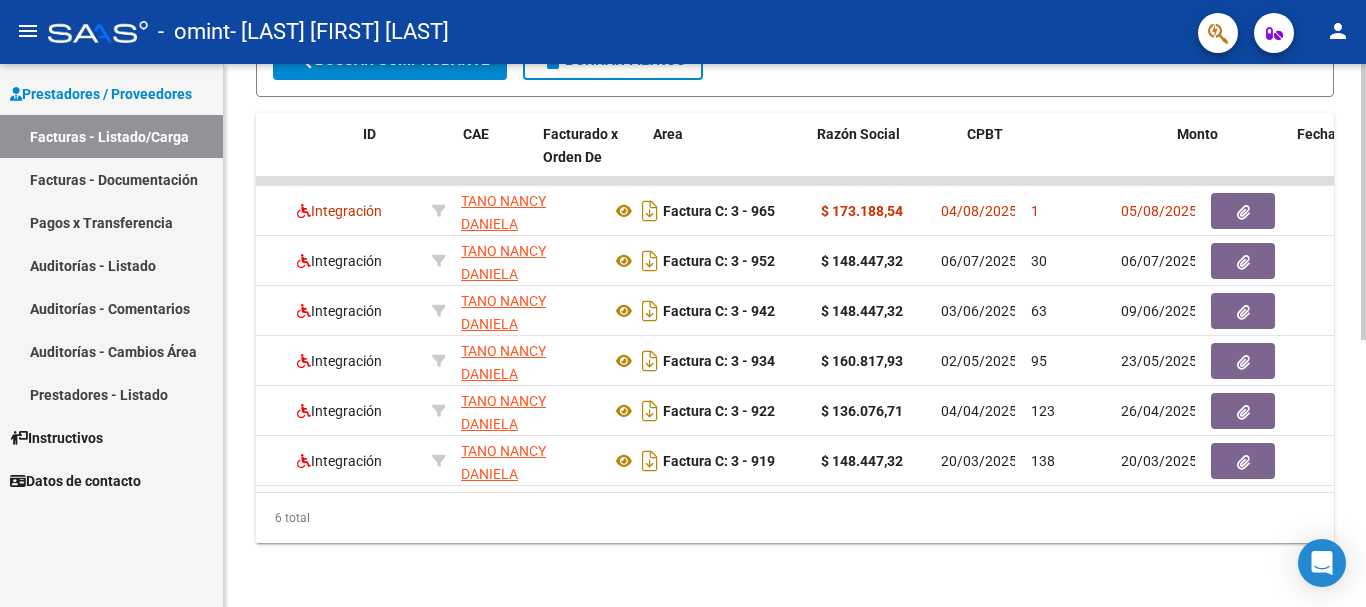 scroll, scrollTop: 0, scrollLeft: 0, axis: both 